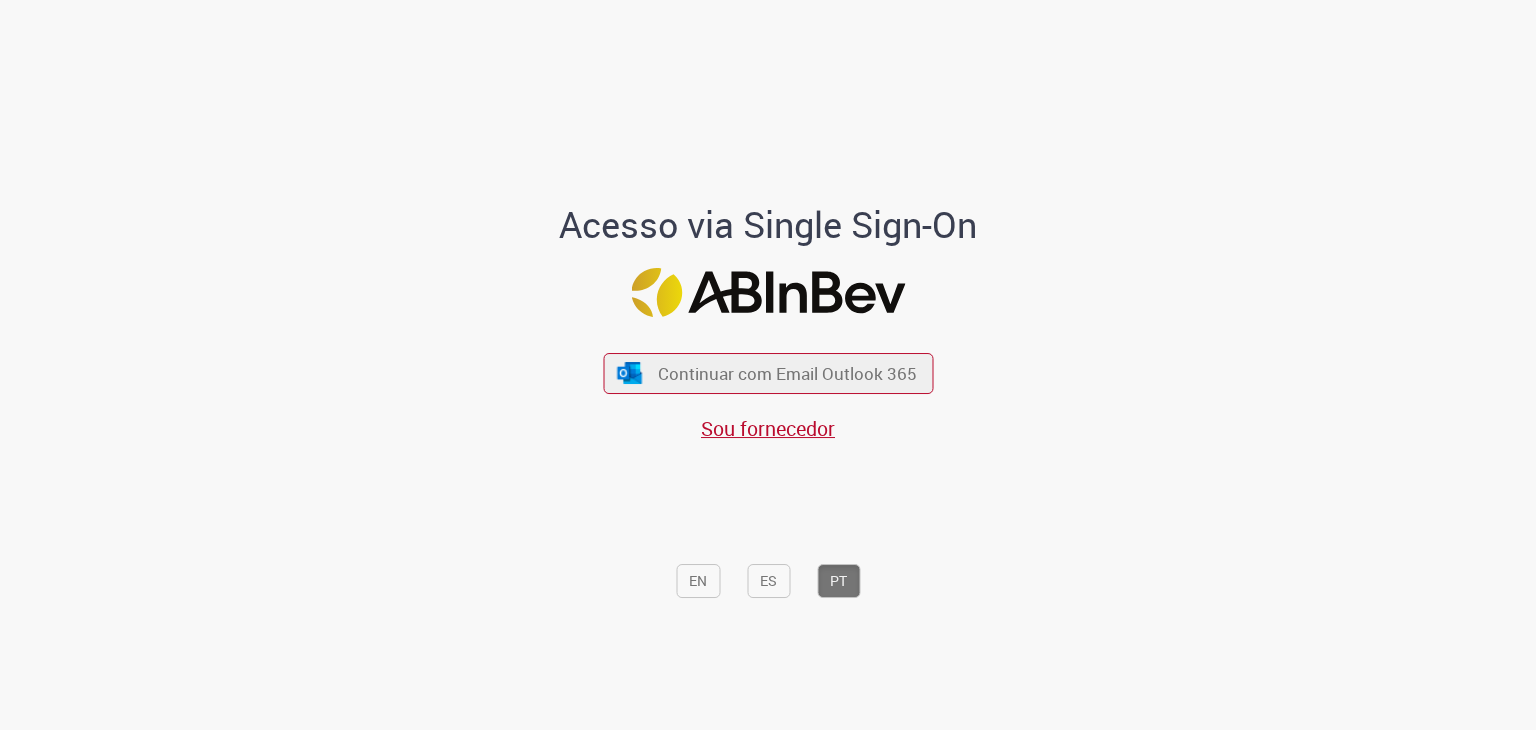 scroll, scrollTop: 0, scrollLeft: 0, axis: both 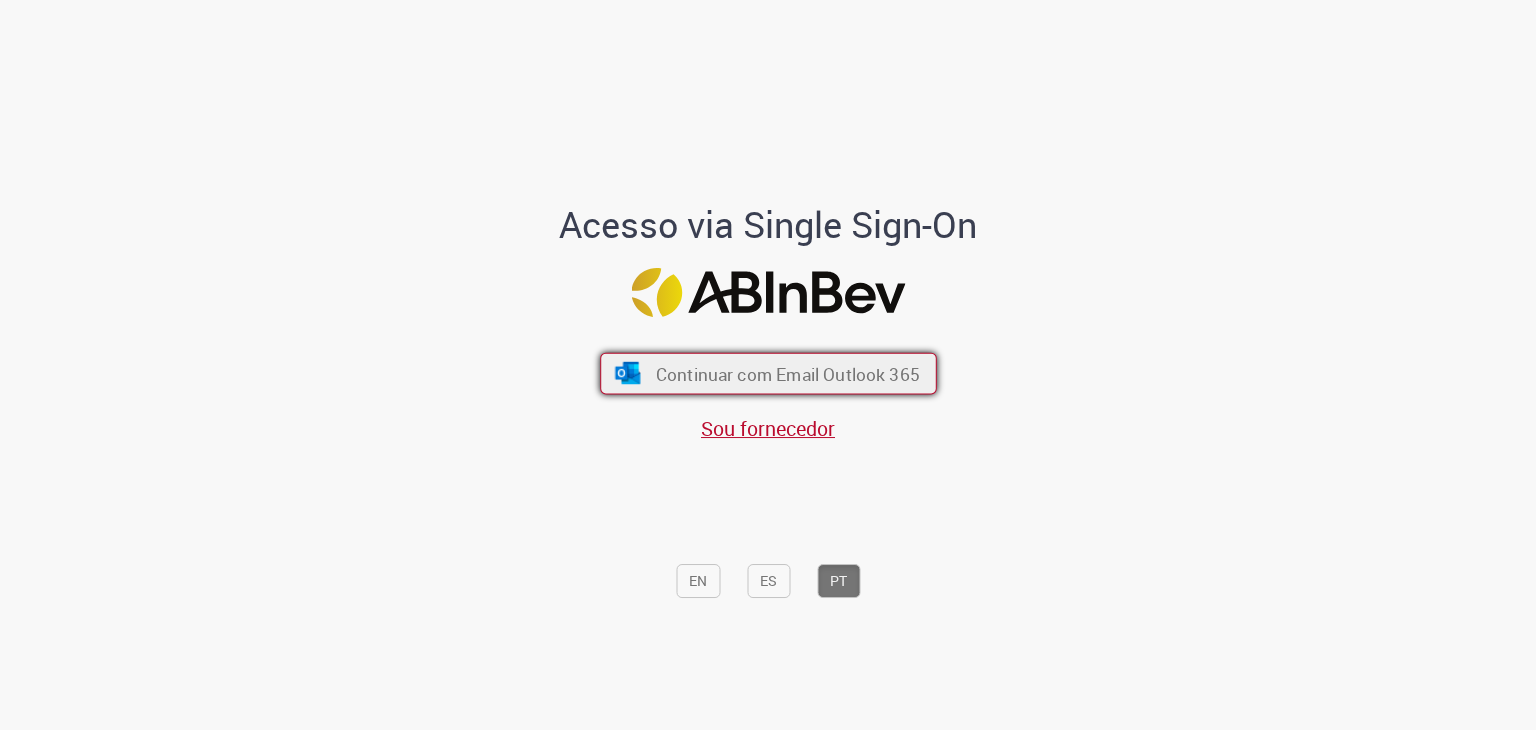 click on "Continuar com Email Outlook 365" at bounding box center (787, 373) 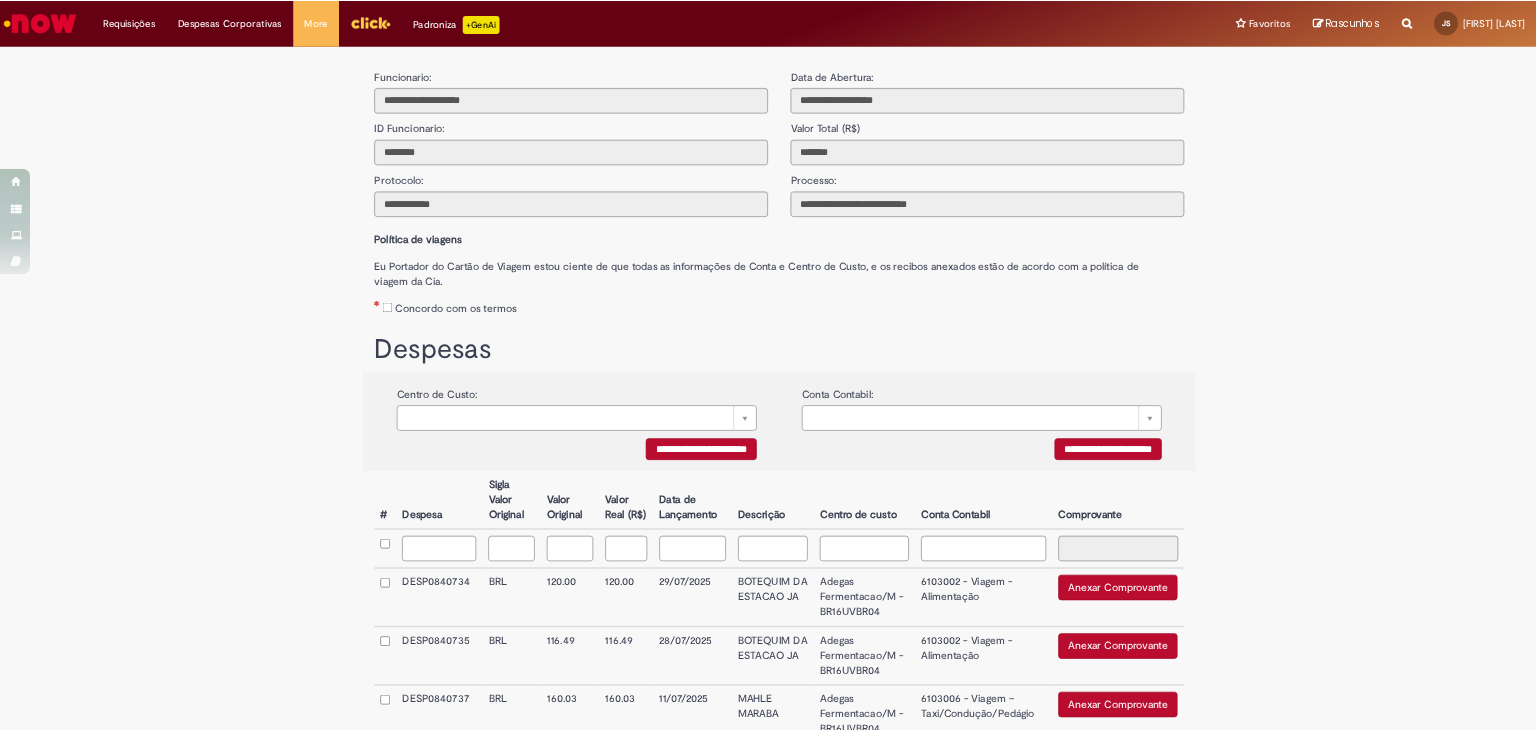 scroll, scrollTop: 0, scrollLeft: 0, axis: both 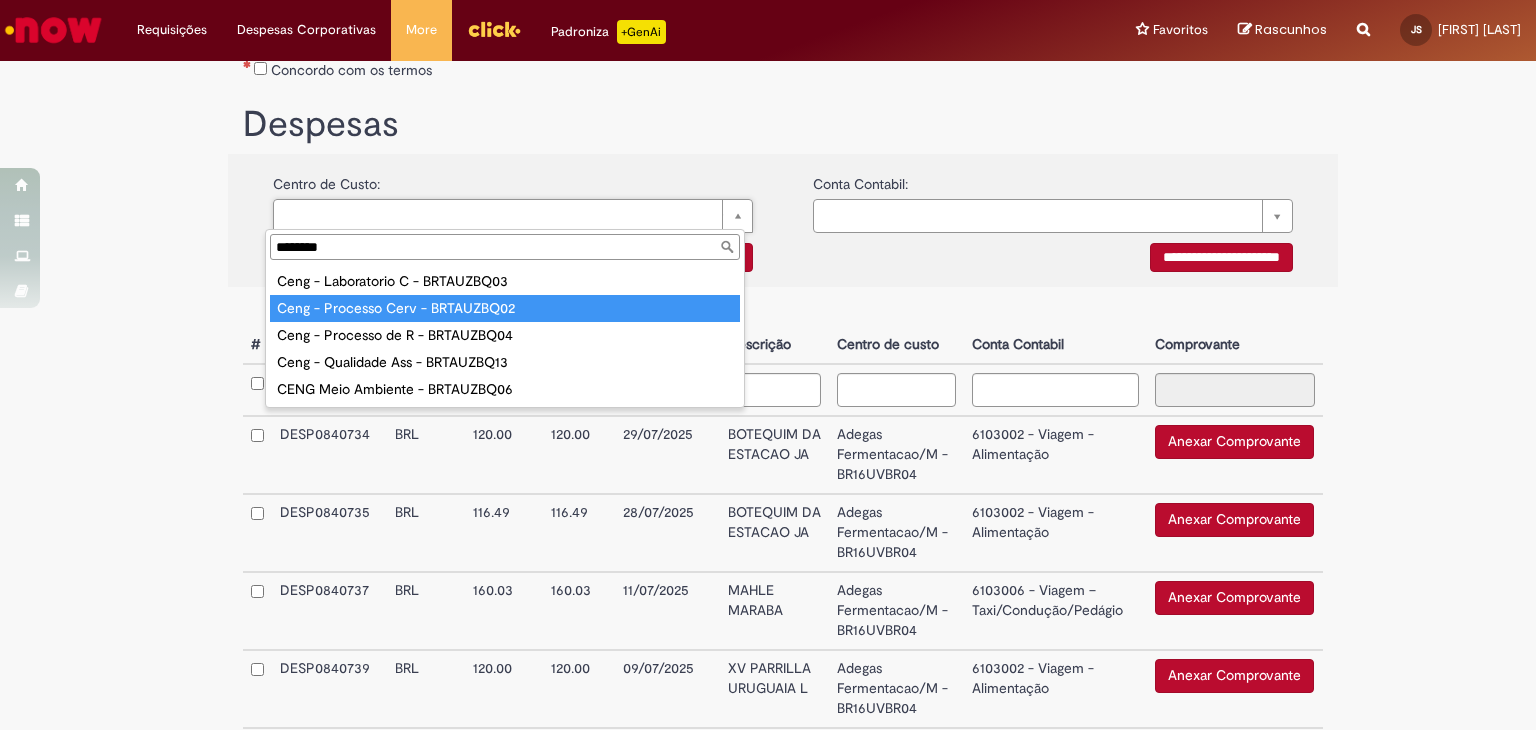 type on "********" 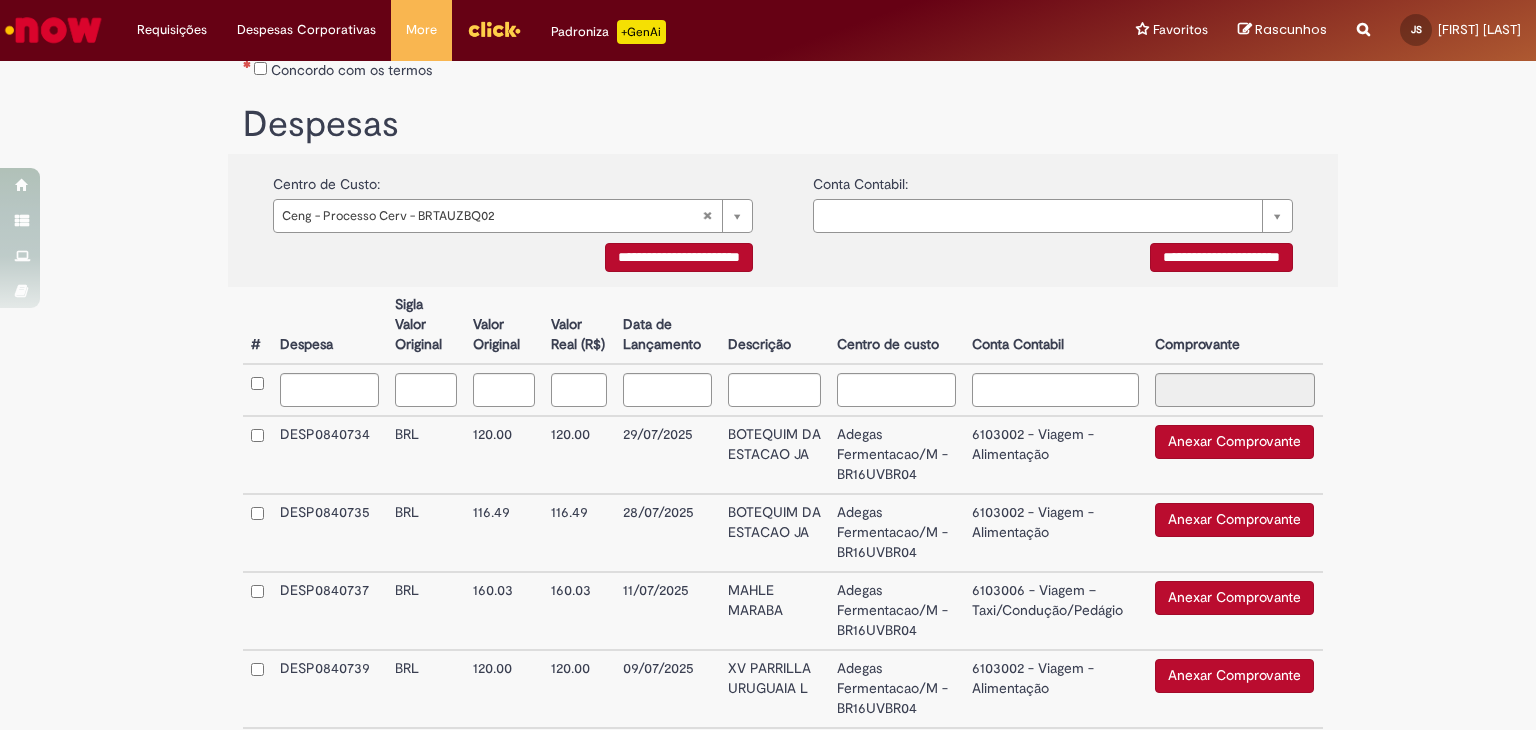 click on "**********" at bounding box center [679, 257] 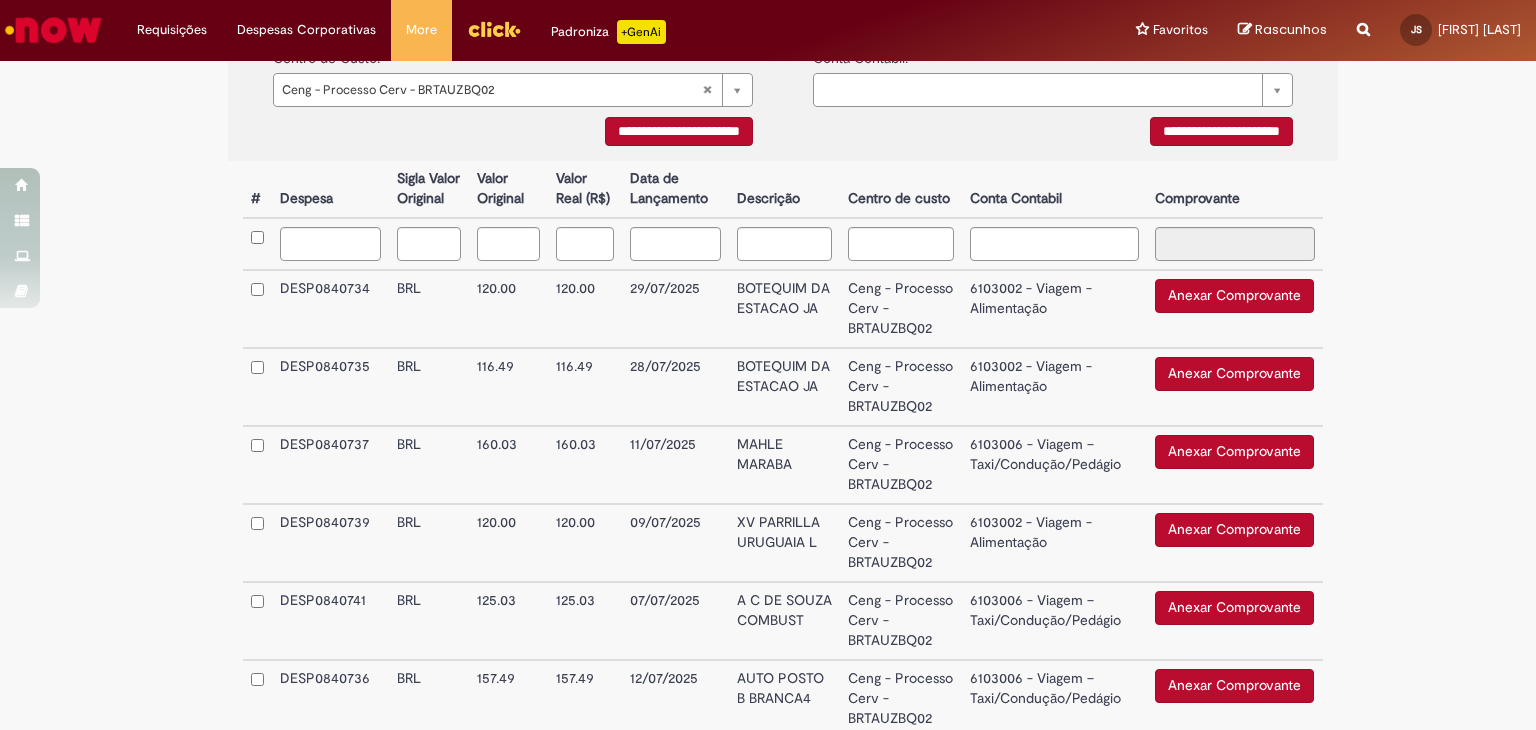 scroll, scrollTop: 531, scrollLeft: 0, axis: vertical 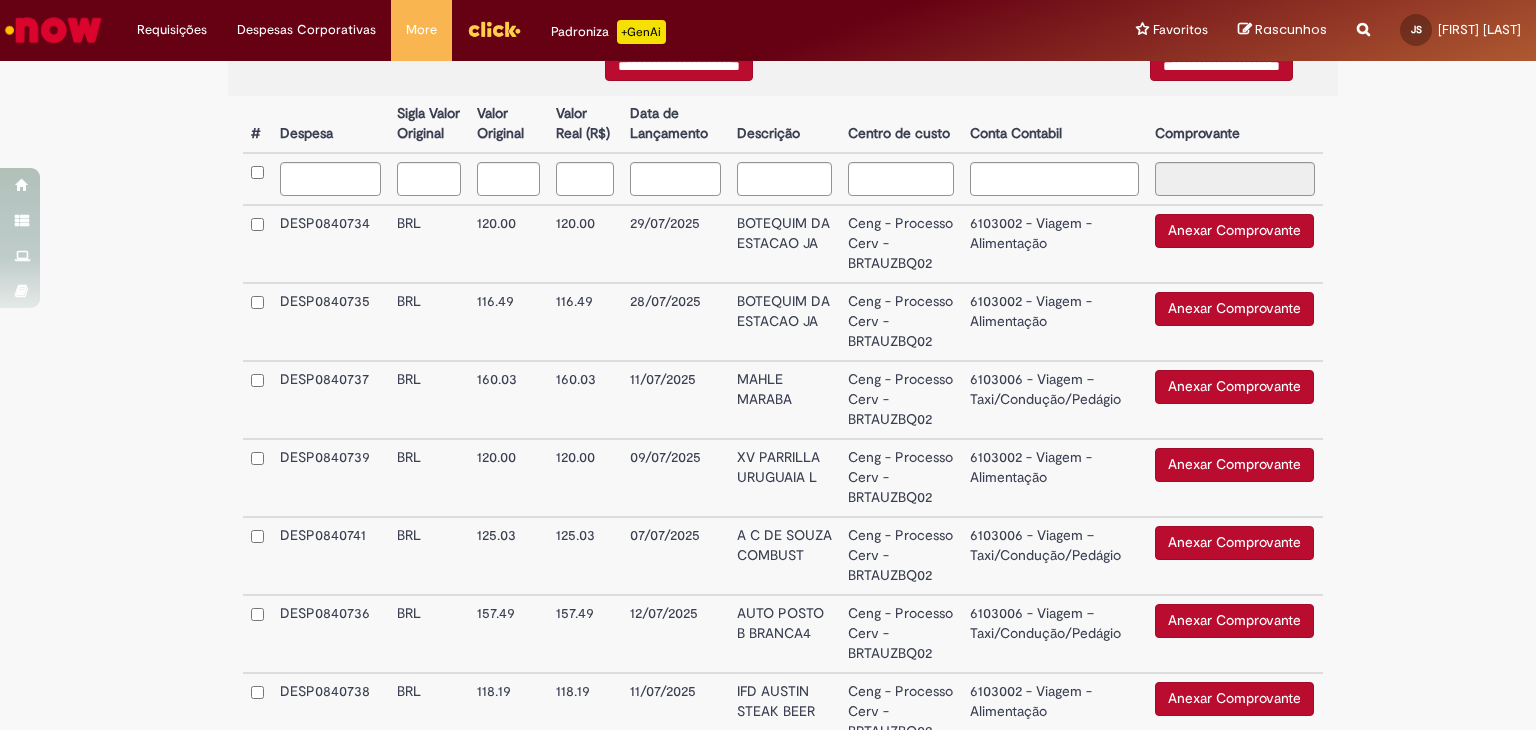 click on "Anexar Comprovante" at bounding box center [1234, 231] 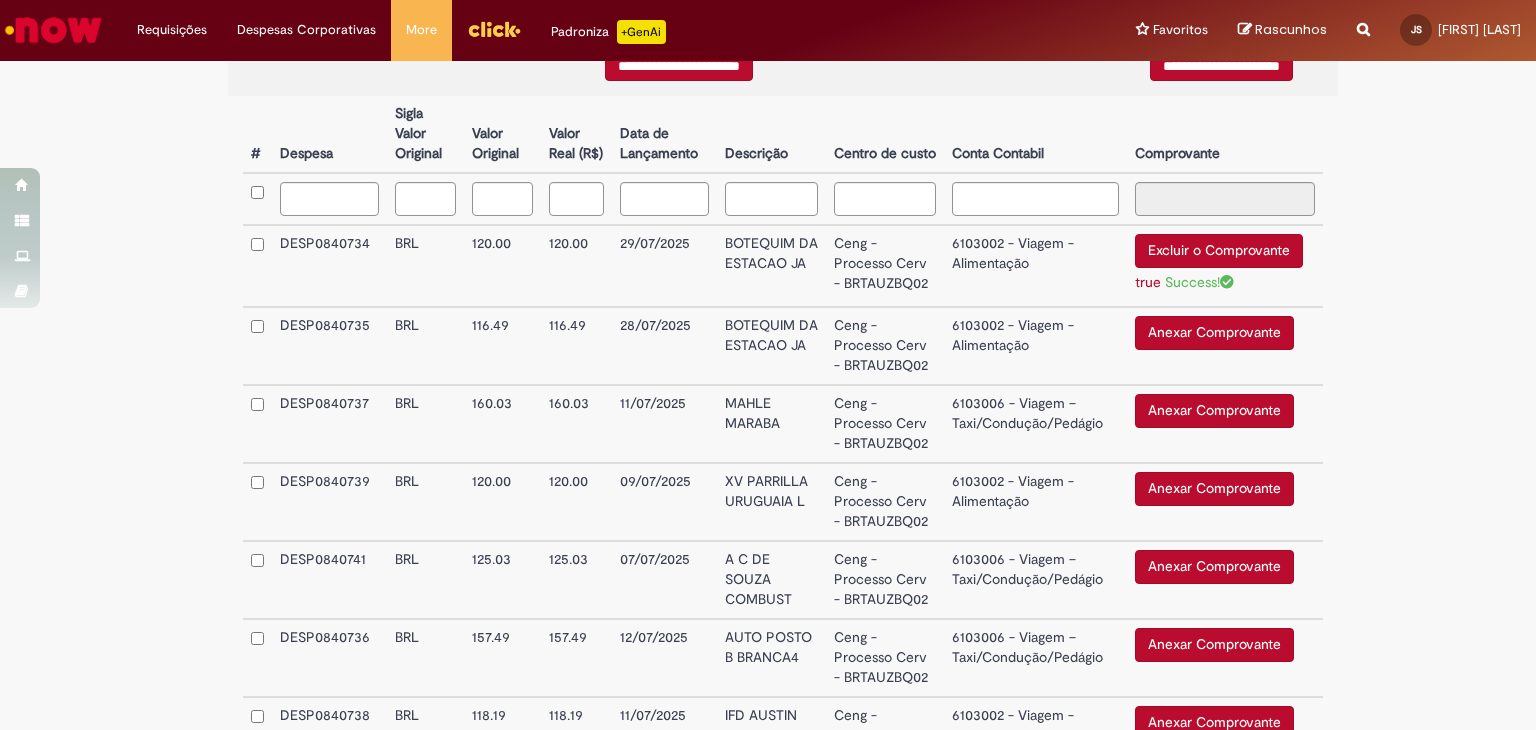 click on "Anexar Comprovante" at bounding box center (1214, 333) 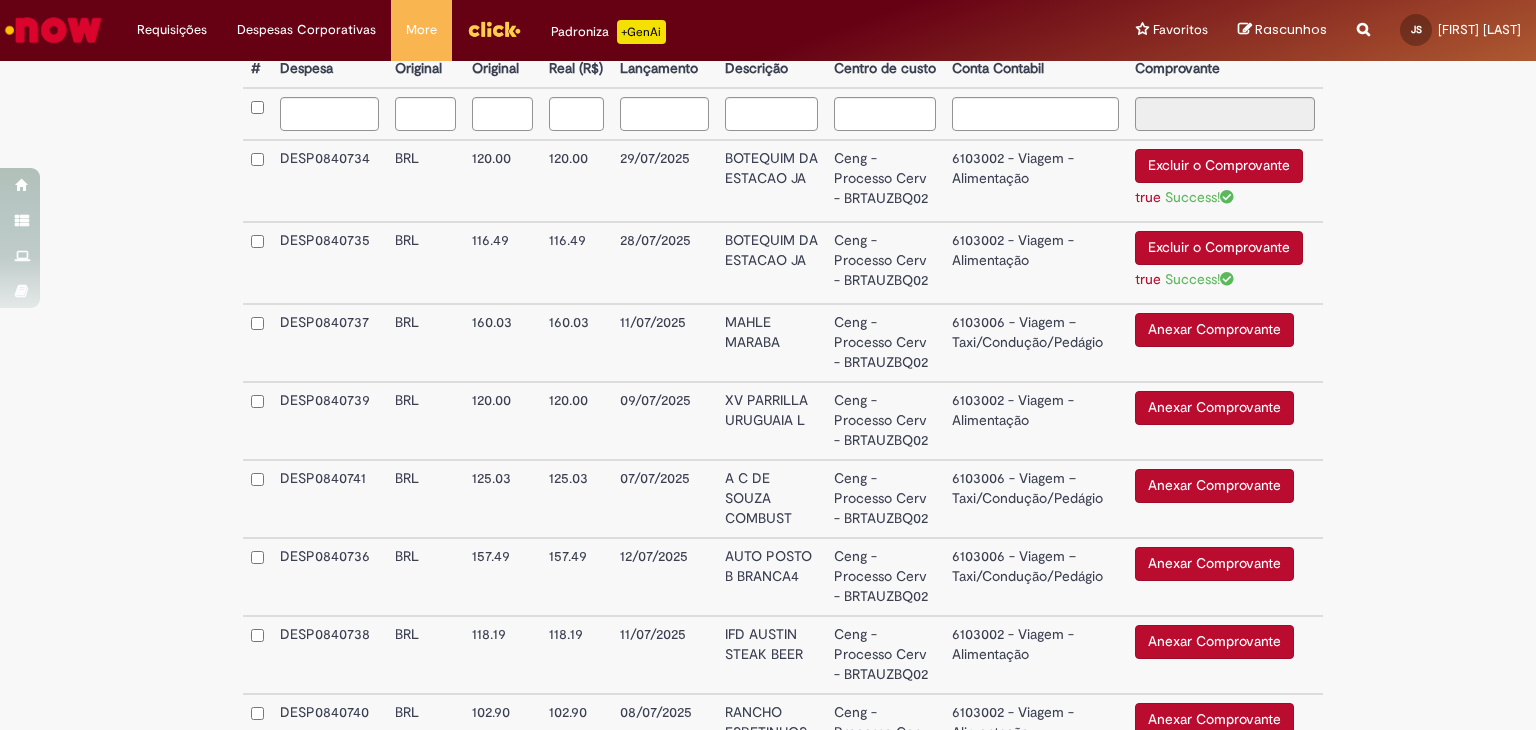 scroll, scrollTop: 632, scrollLeft: 0, axis: vertical 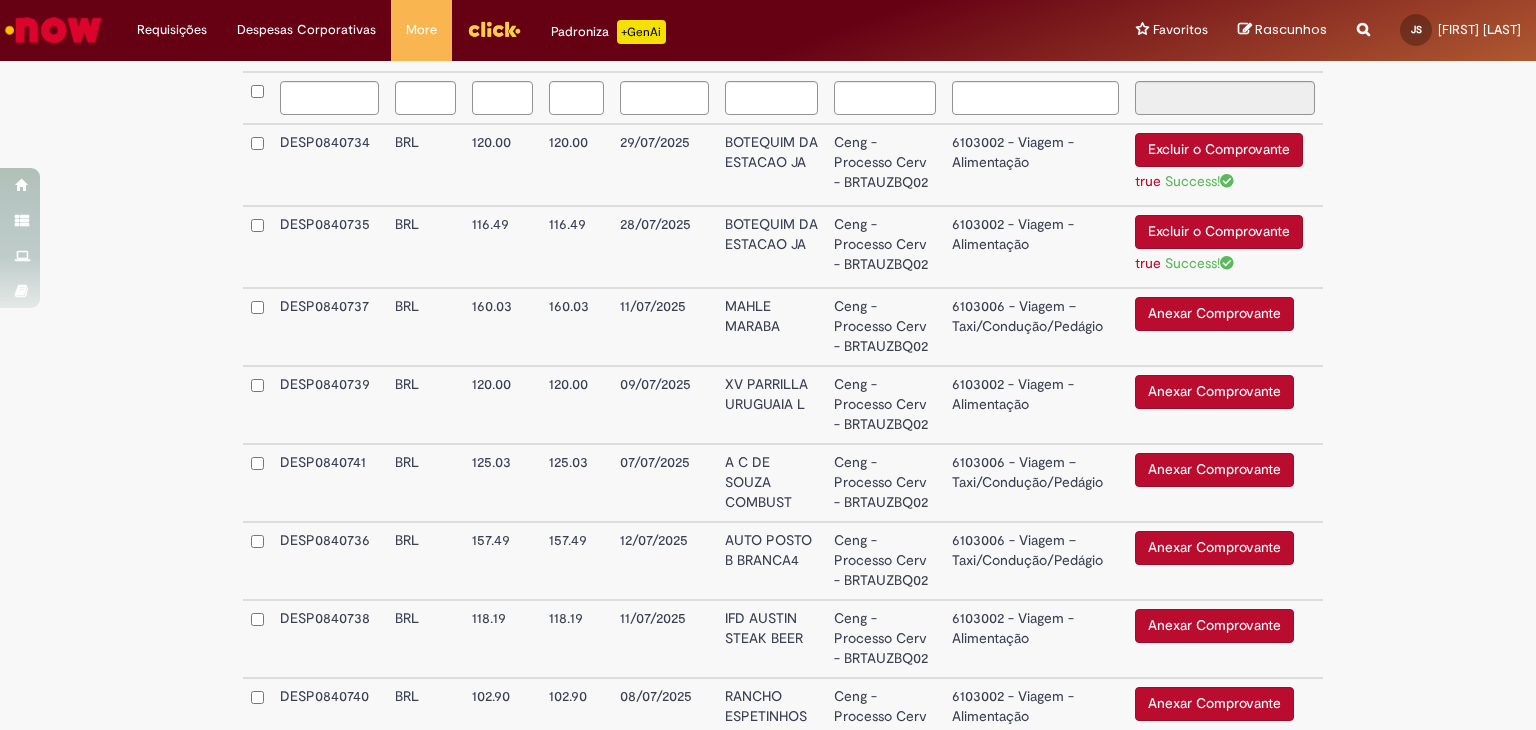 click on "Anexar Comprovante" at bounding box center (1214, 314) 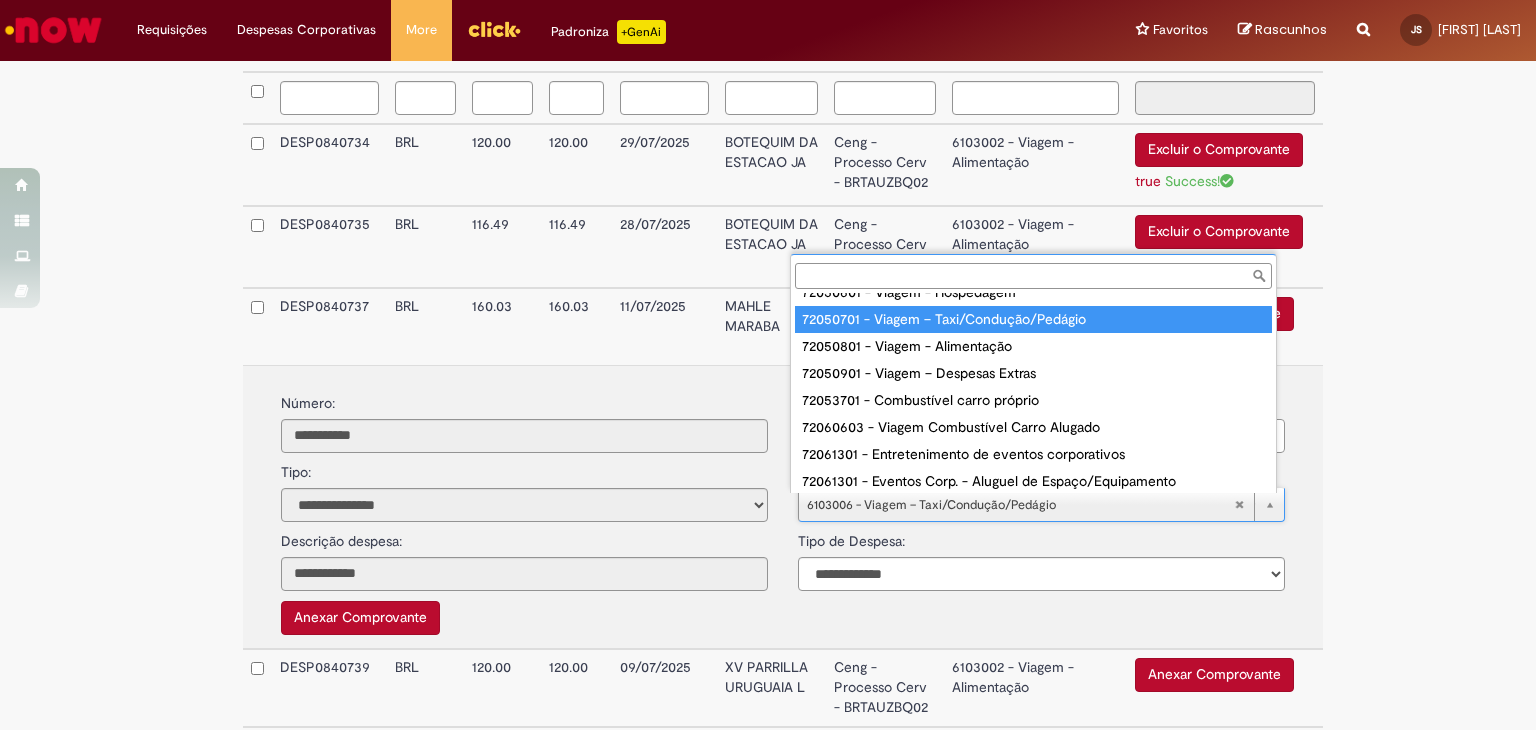 scroll, scrollTop: 127, scrollLeft: 0, axis: vertical 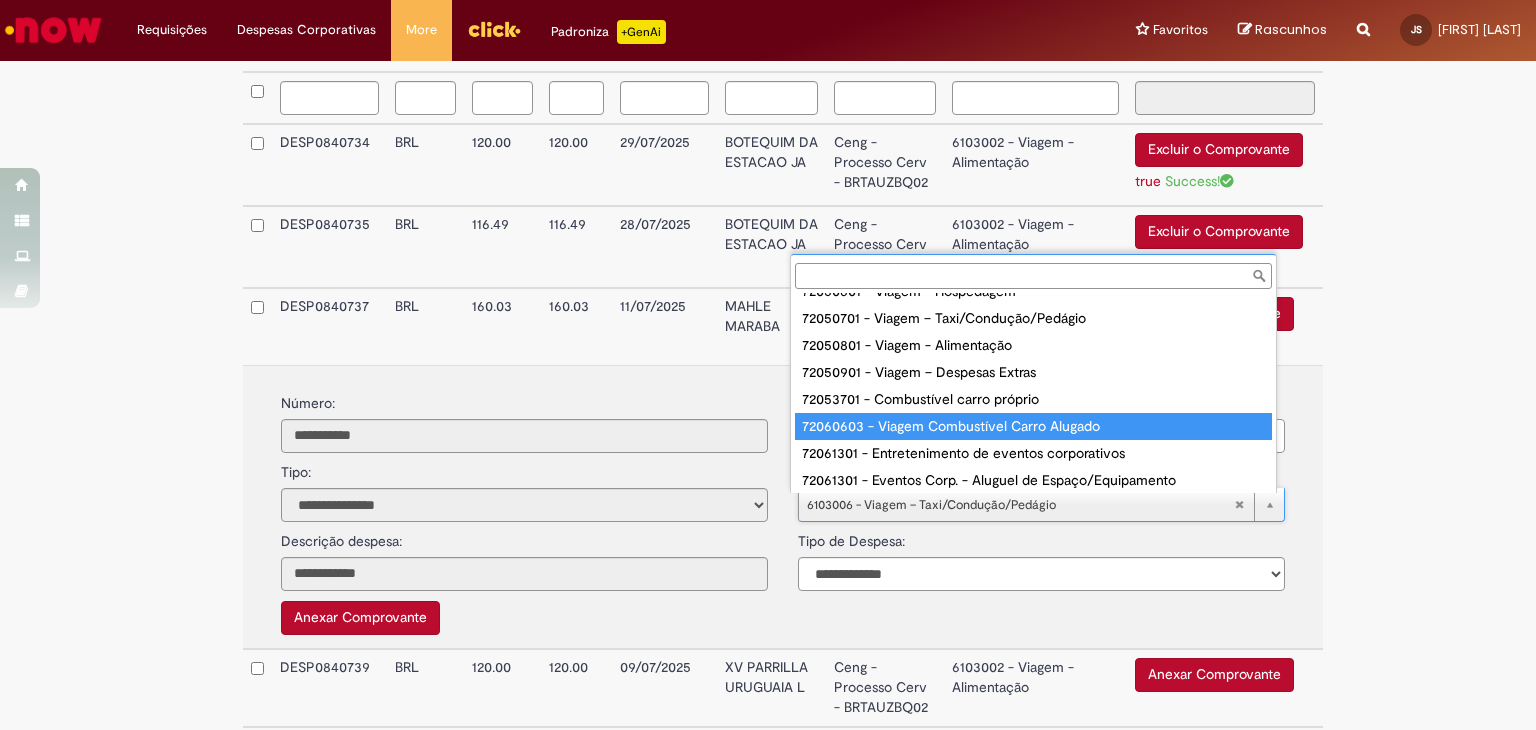 type on "**********" 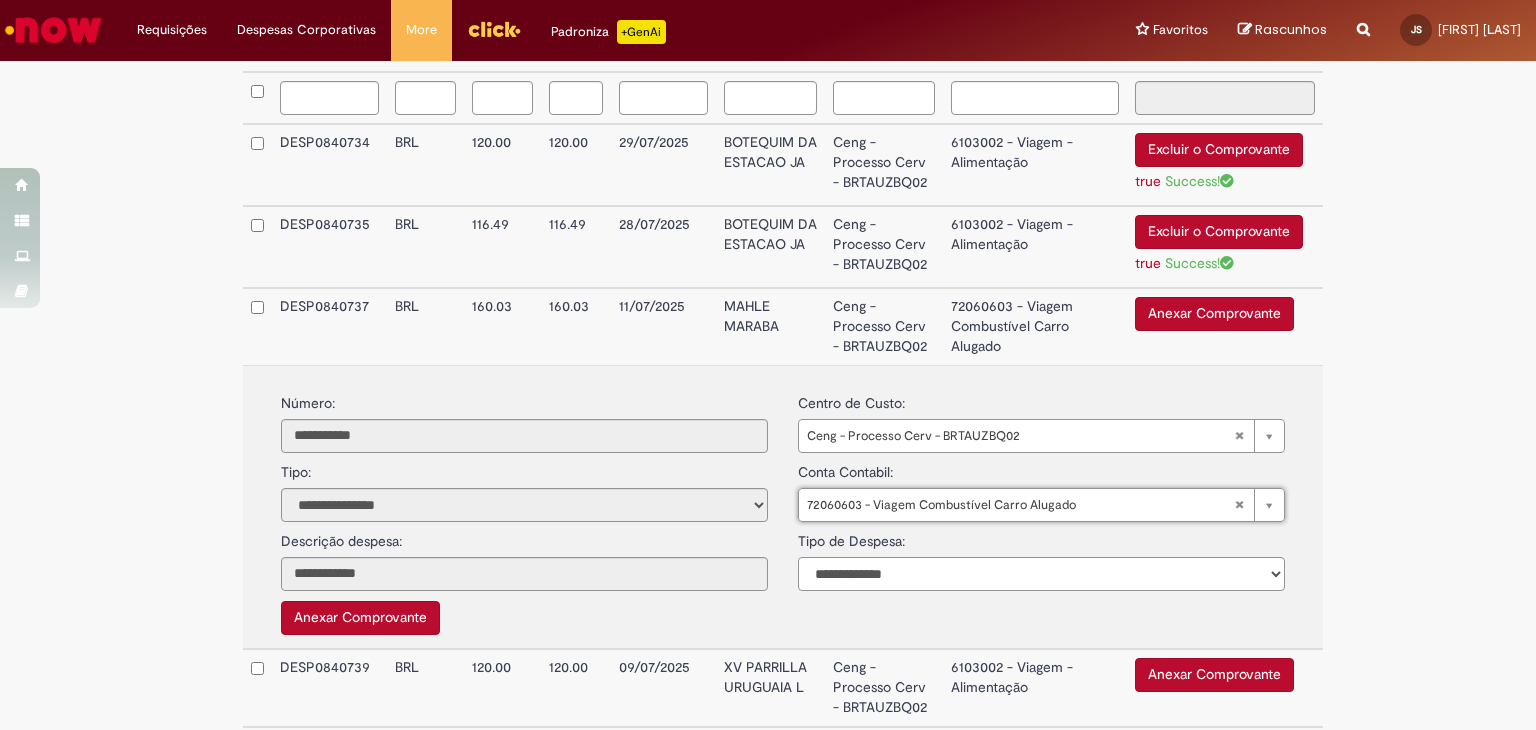 click on "**********" at bounding box center (1041, 574) 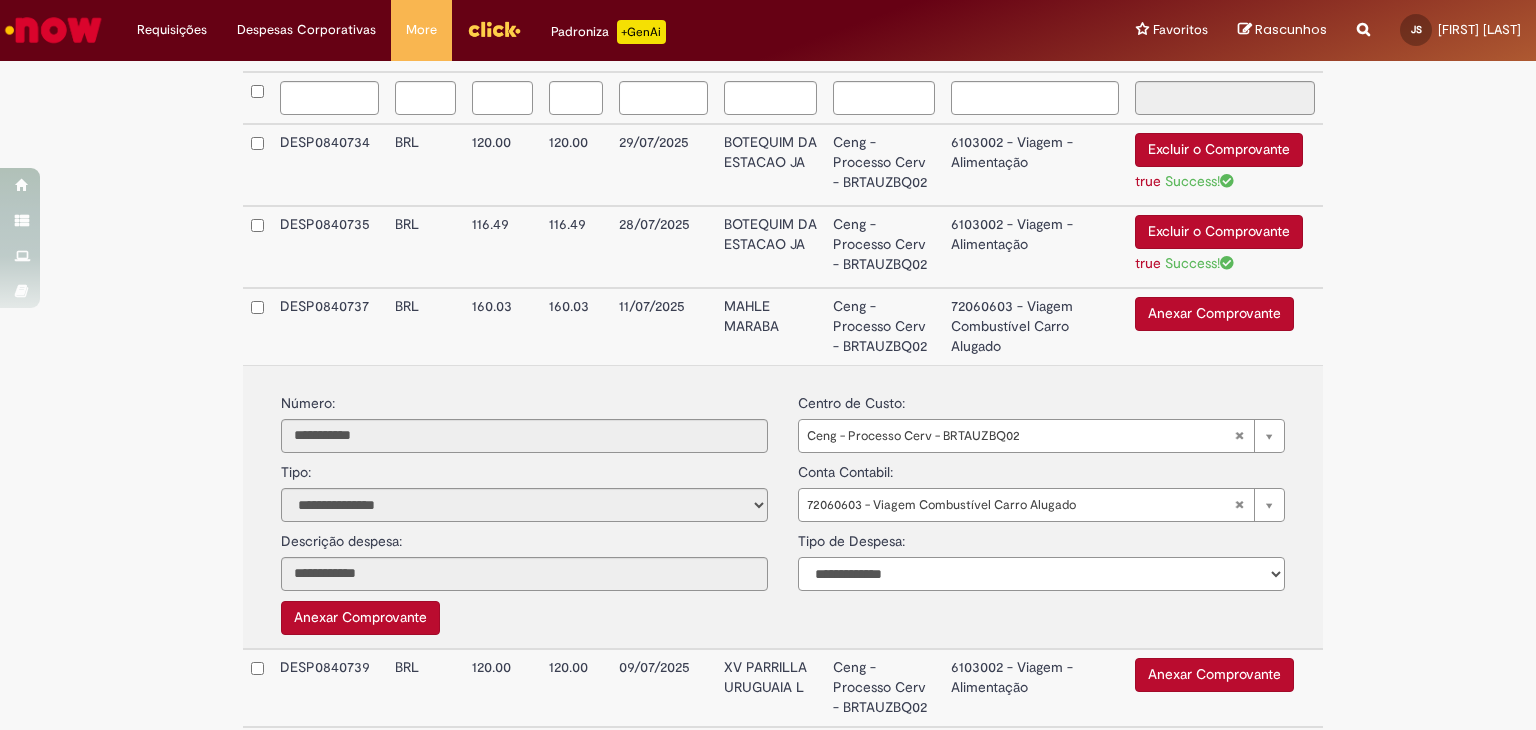 select on "*" 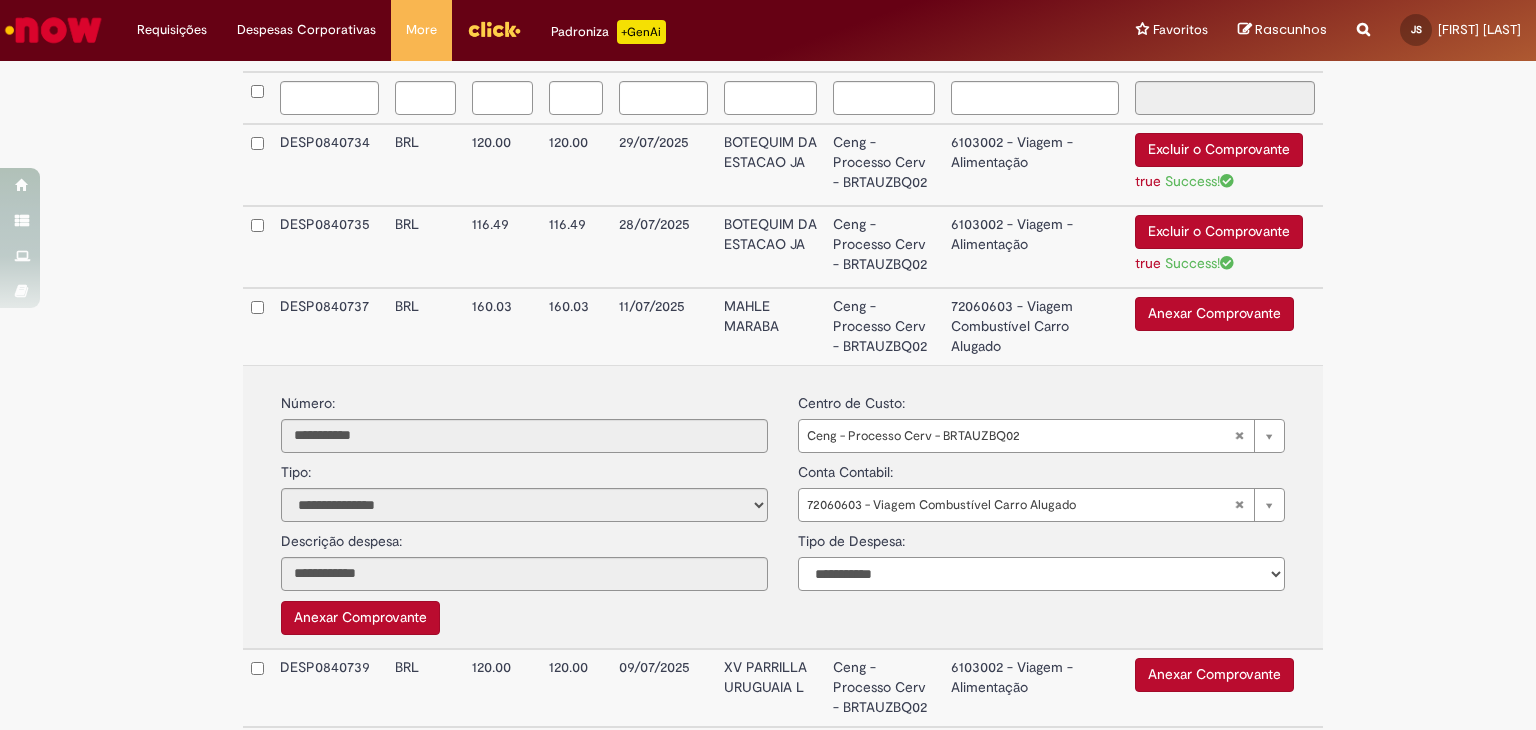 click on "**********" at bounding box center [1041, 574] 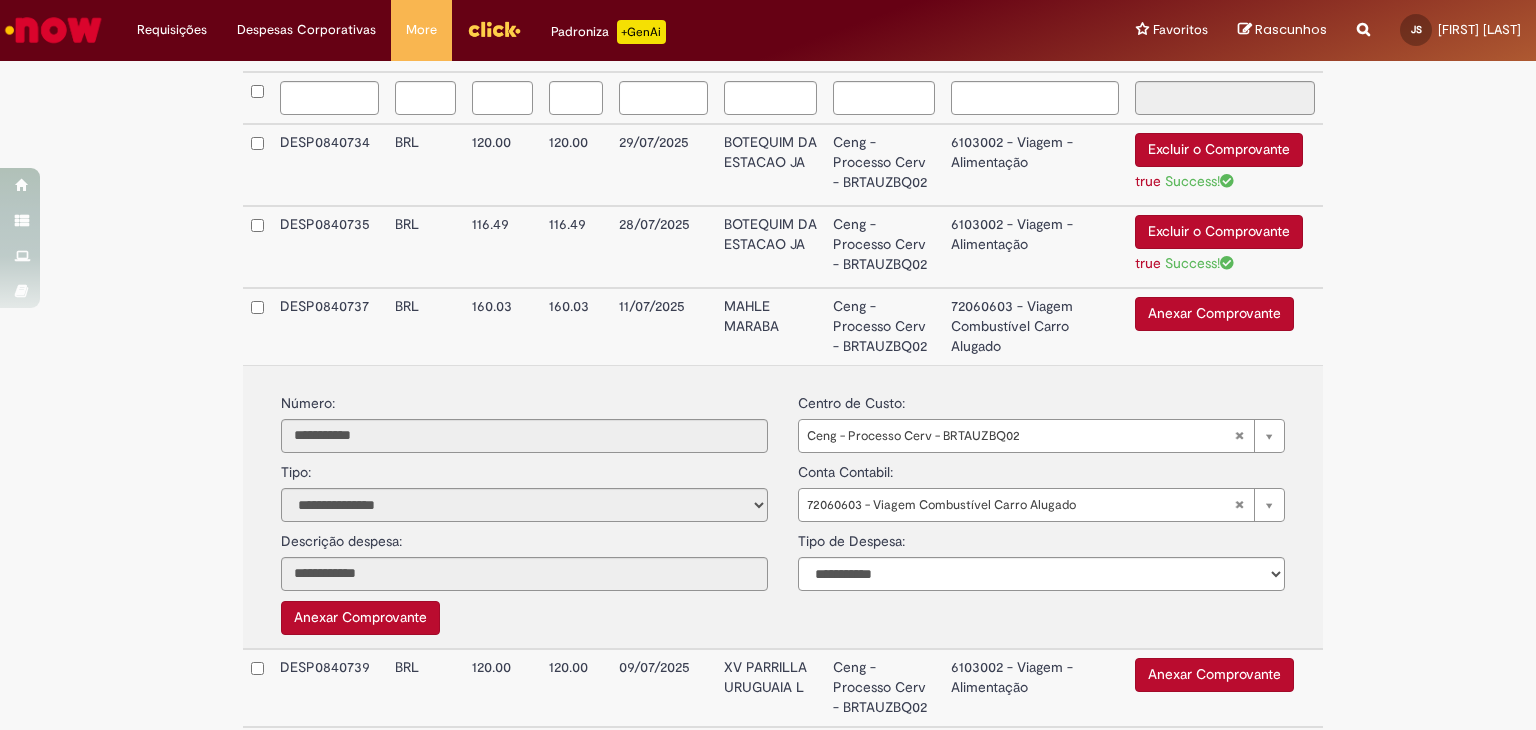click on "Anexar Comprovante" at bounding box center [1214, 314] 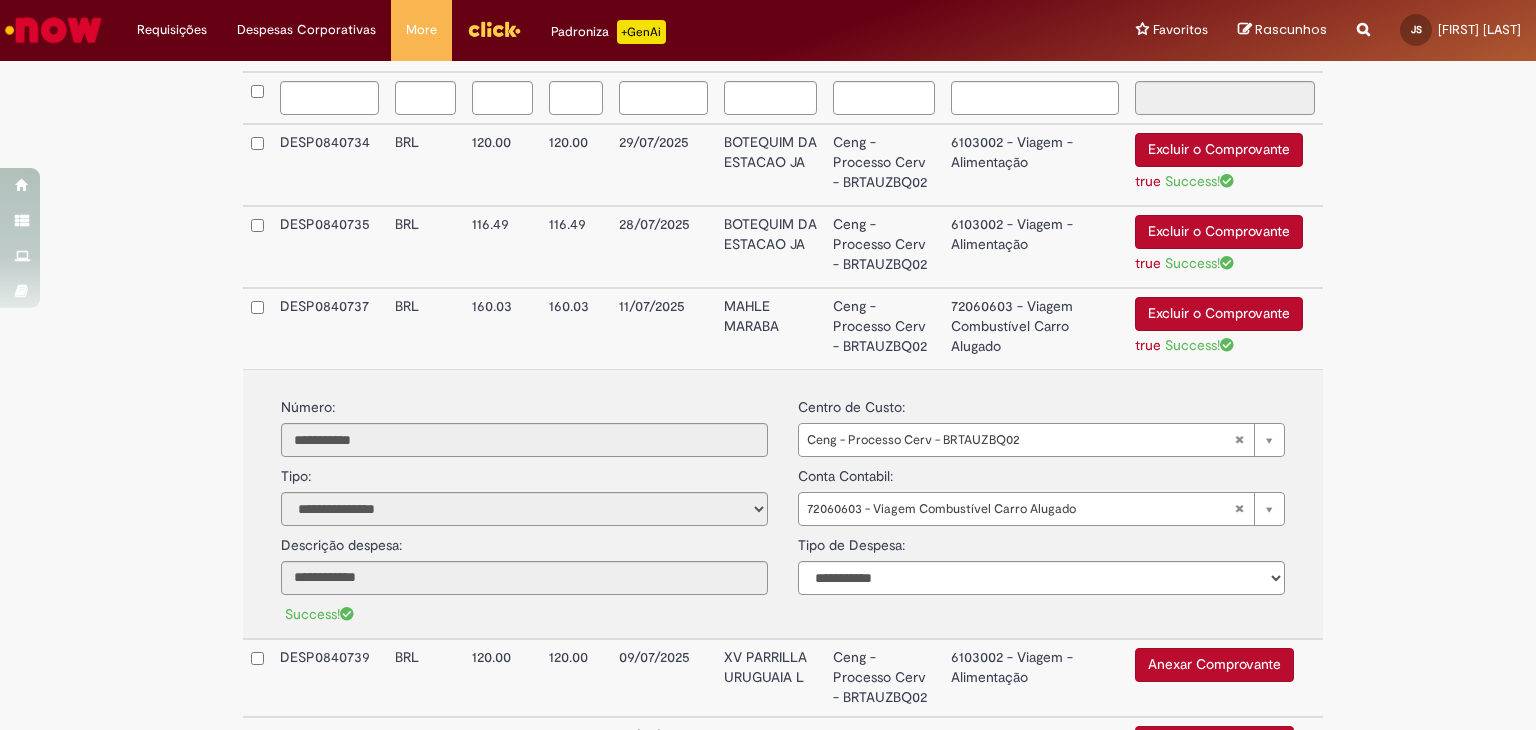 click on "DESP0840737" at bounding box center (329, 328) 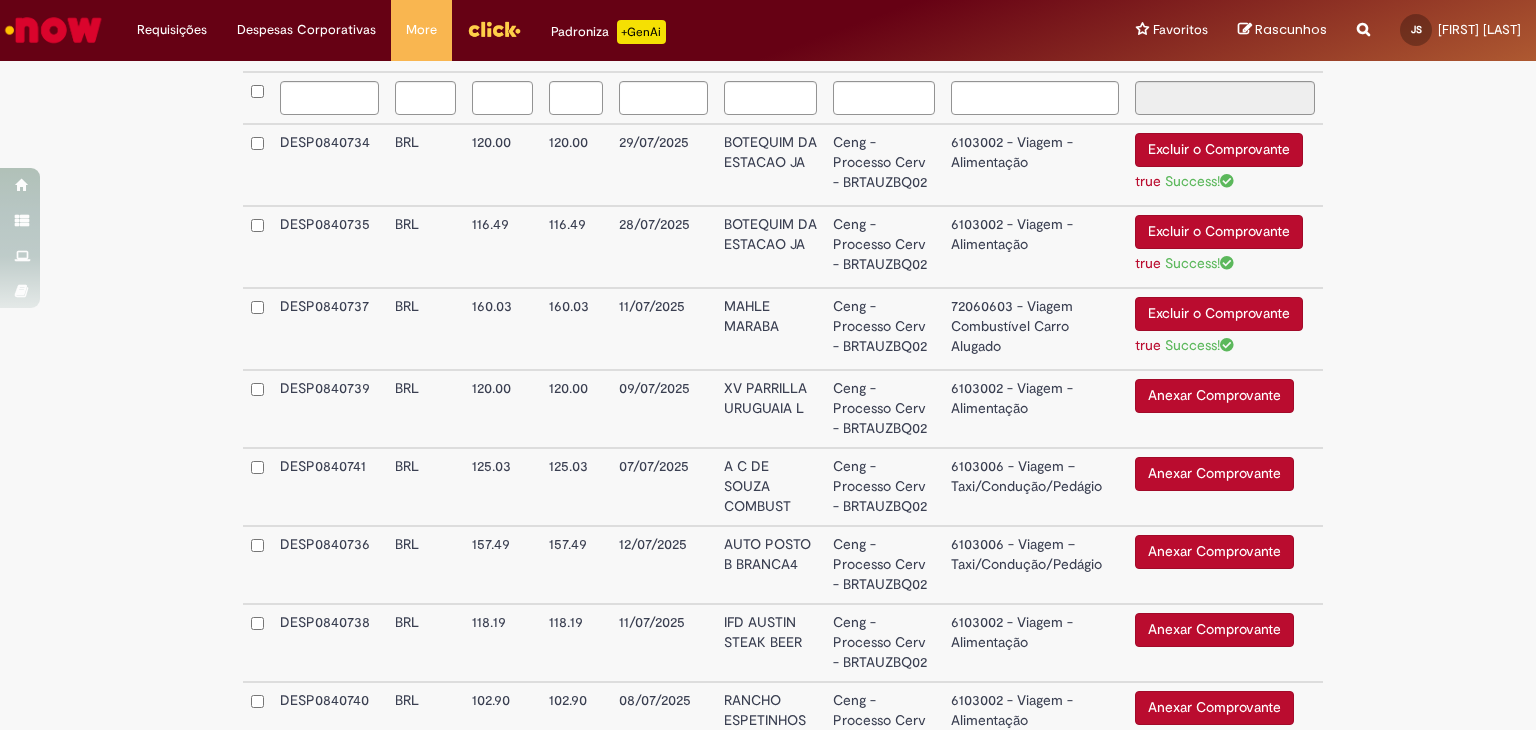 click on "Anexar Comprovante" at bounding box center (1214, 396) 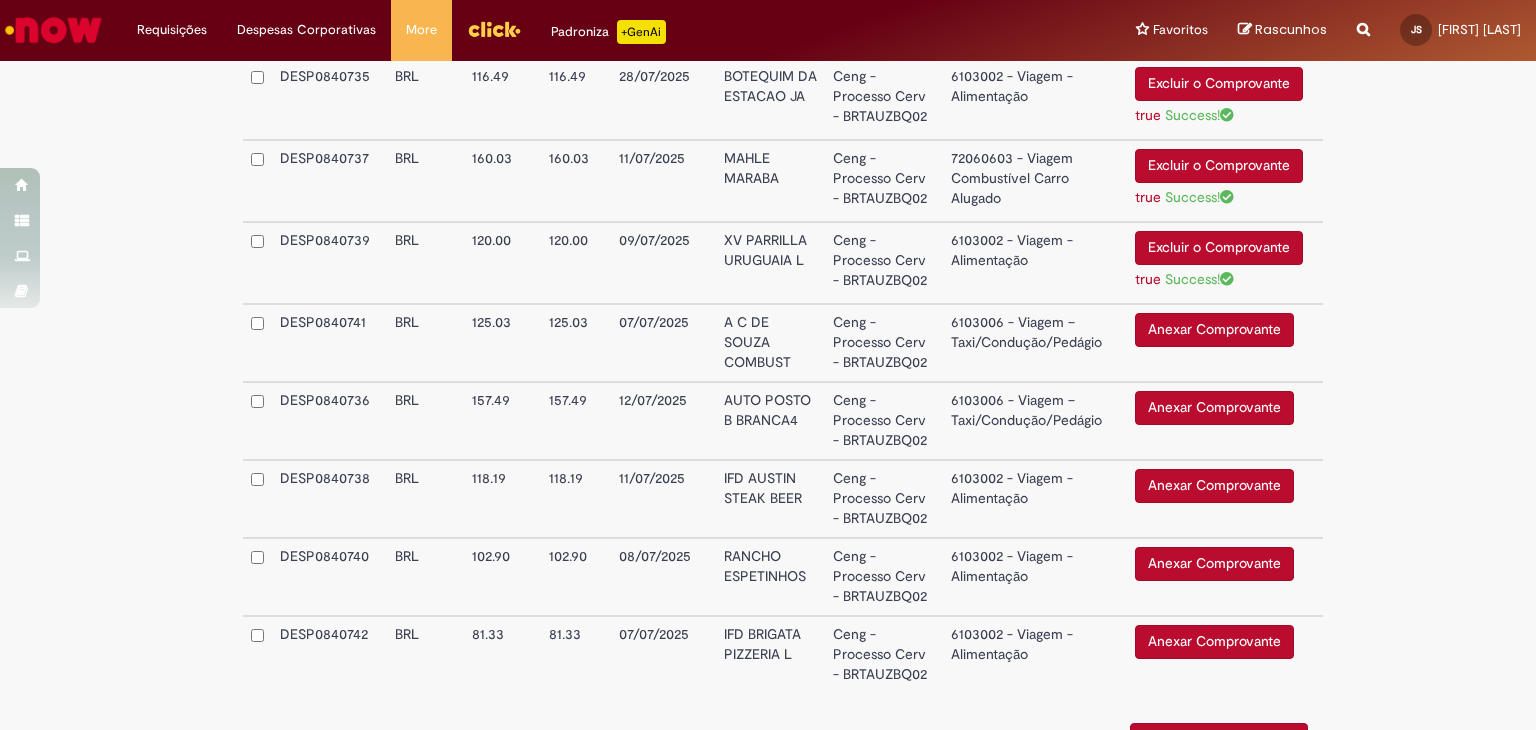 scroll, scrollTop: 893, scrollLeft: 0, axis: vertical 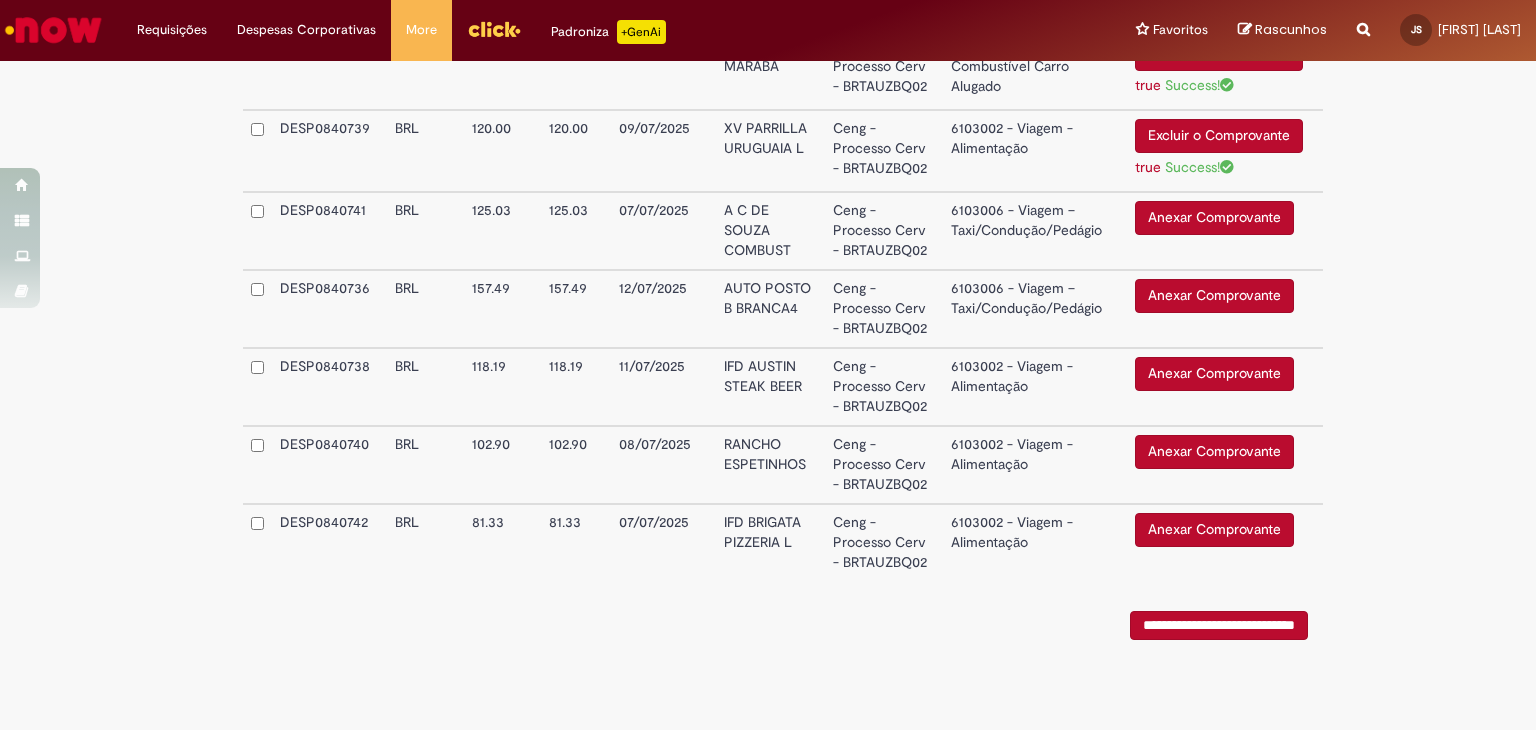 click on "Anexar Comprovante" at bounding box center [1214, 218] 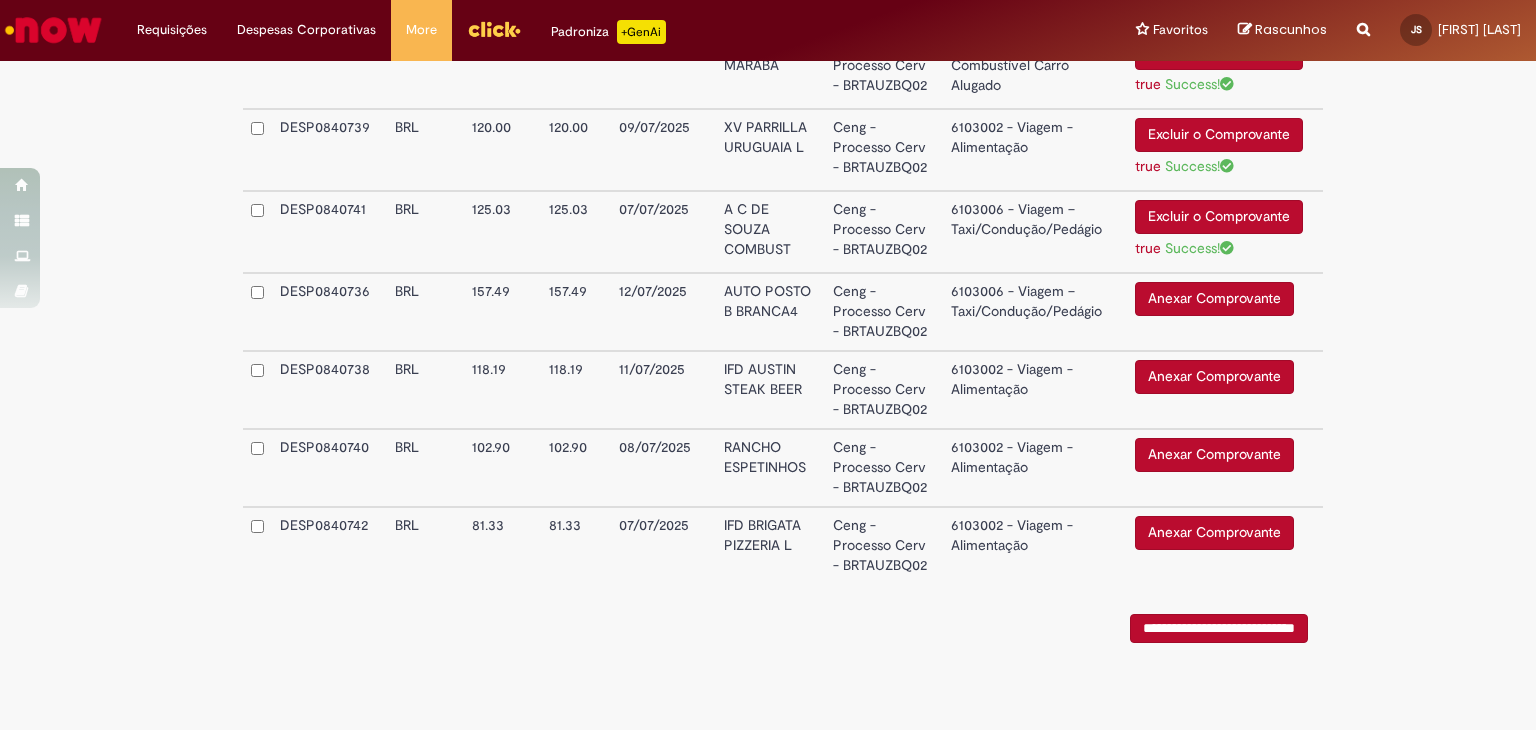 click on "6103006 - Viagem – Taxi/Condução/Pedágio" at bounding box center [1035, 232] 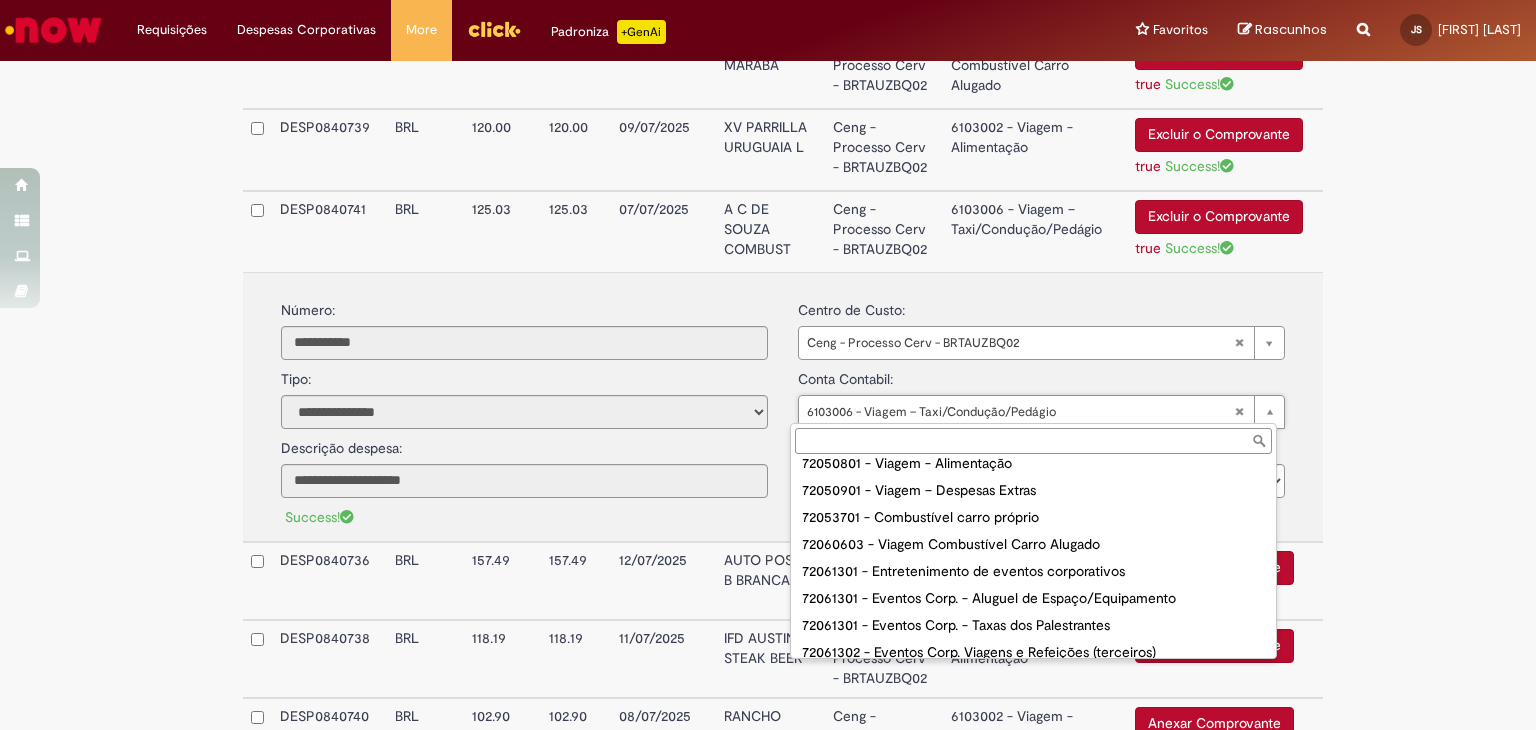scroll, scrollTop: 175, scrollLeft: 0, axis: vertical 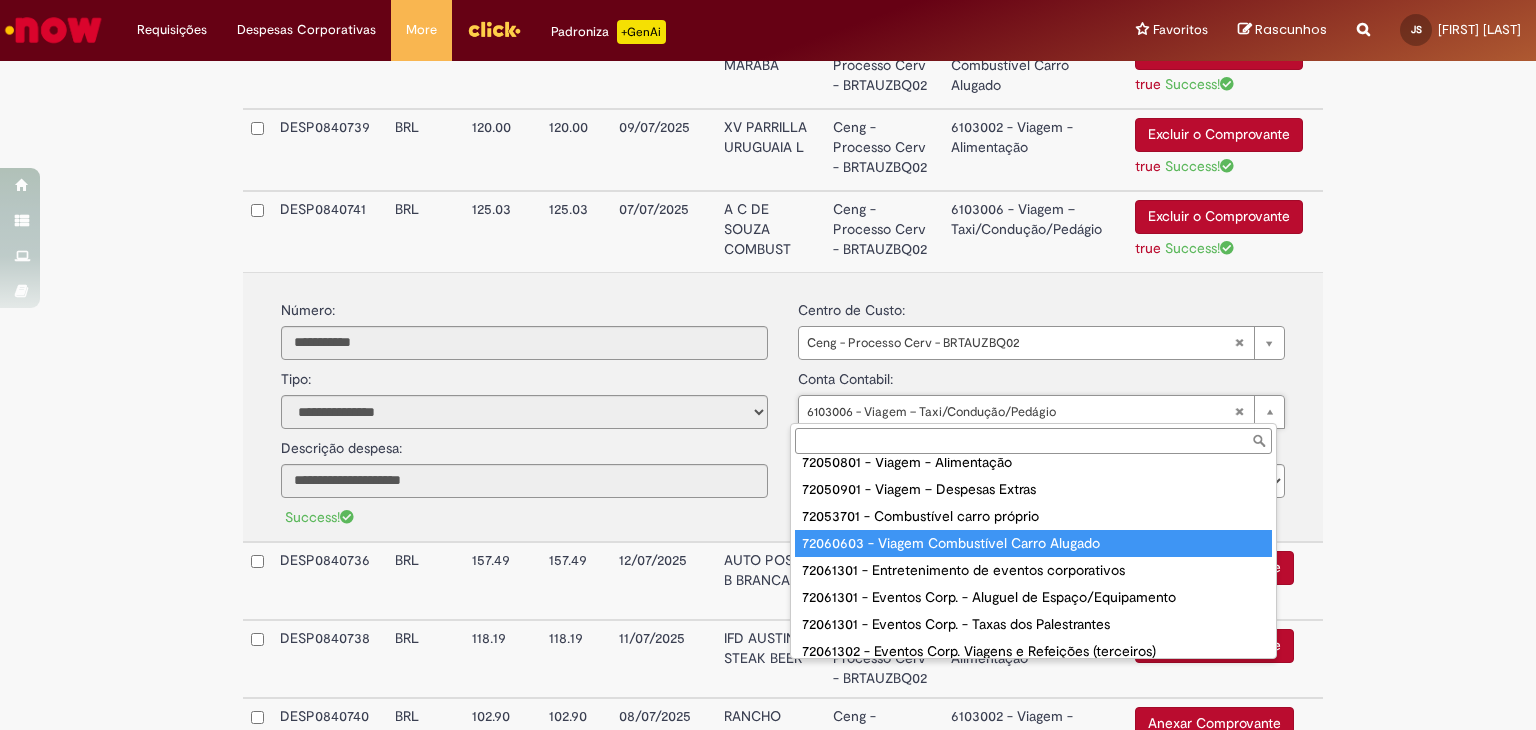 type on "**********" 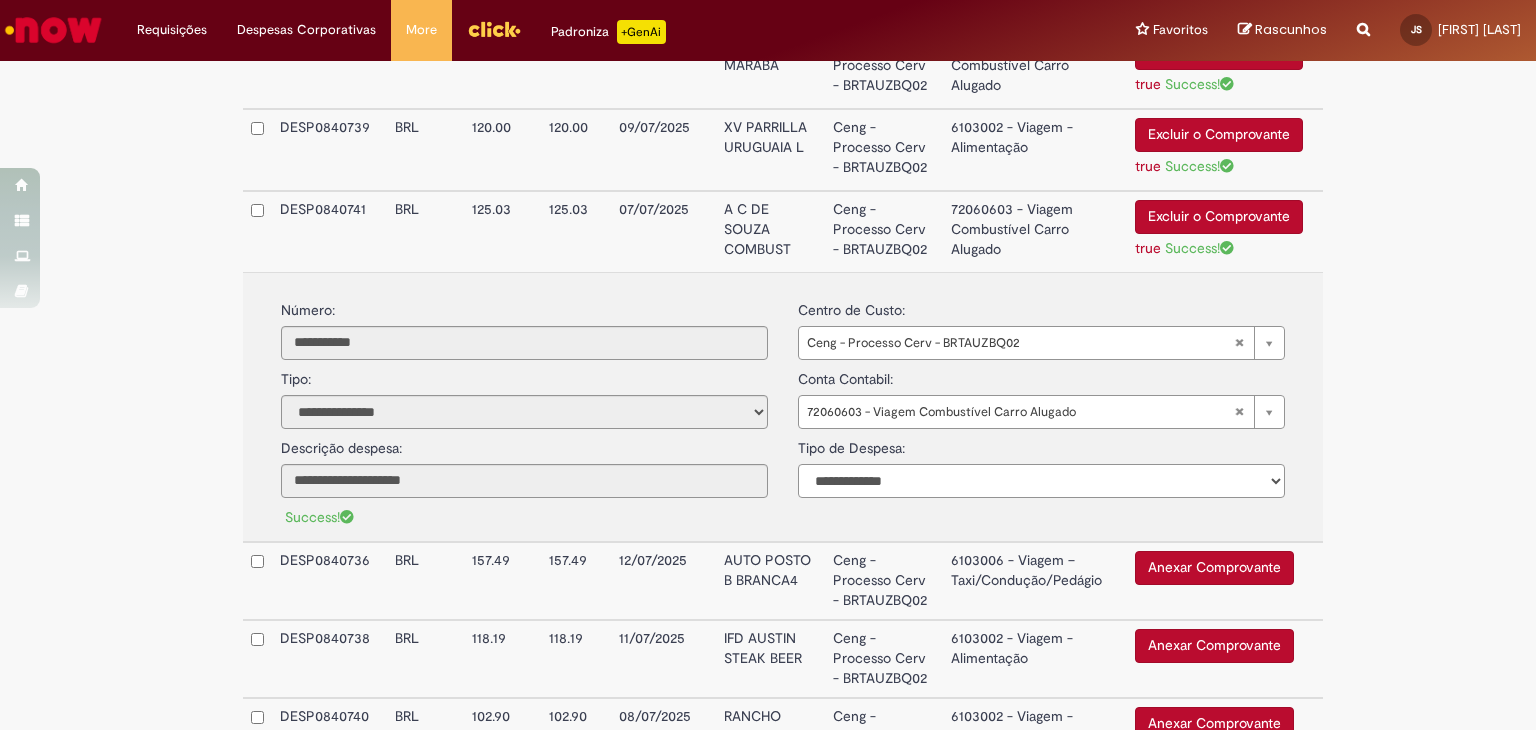 click on "**********" at bounding box center [1041, 481] 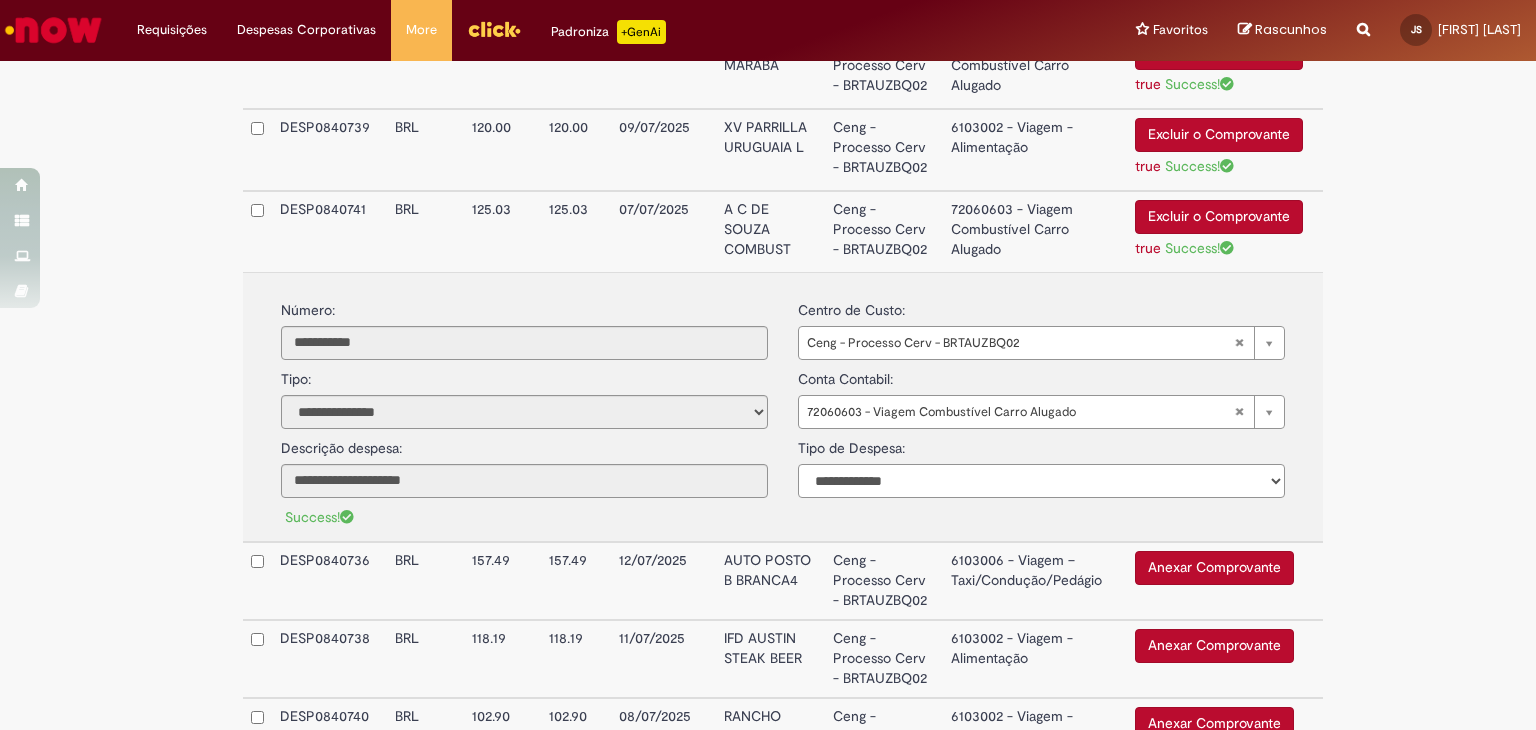 select on "*" 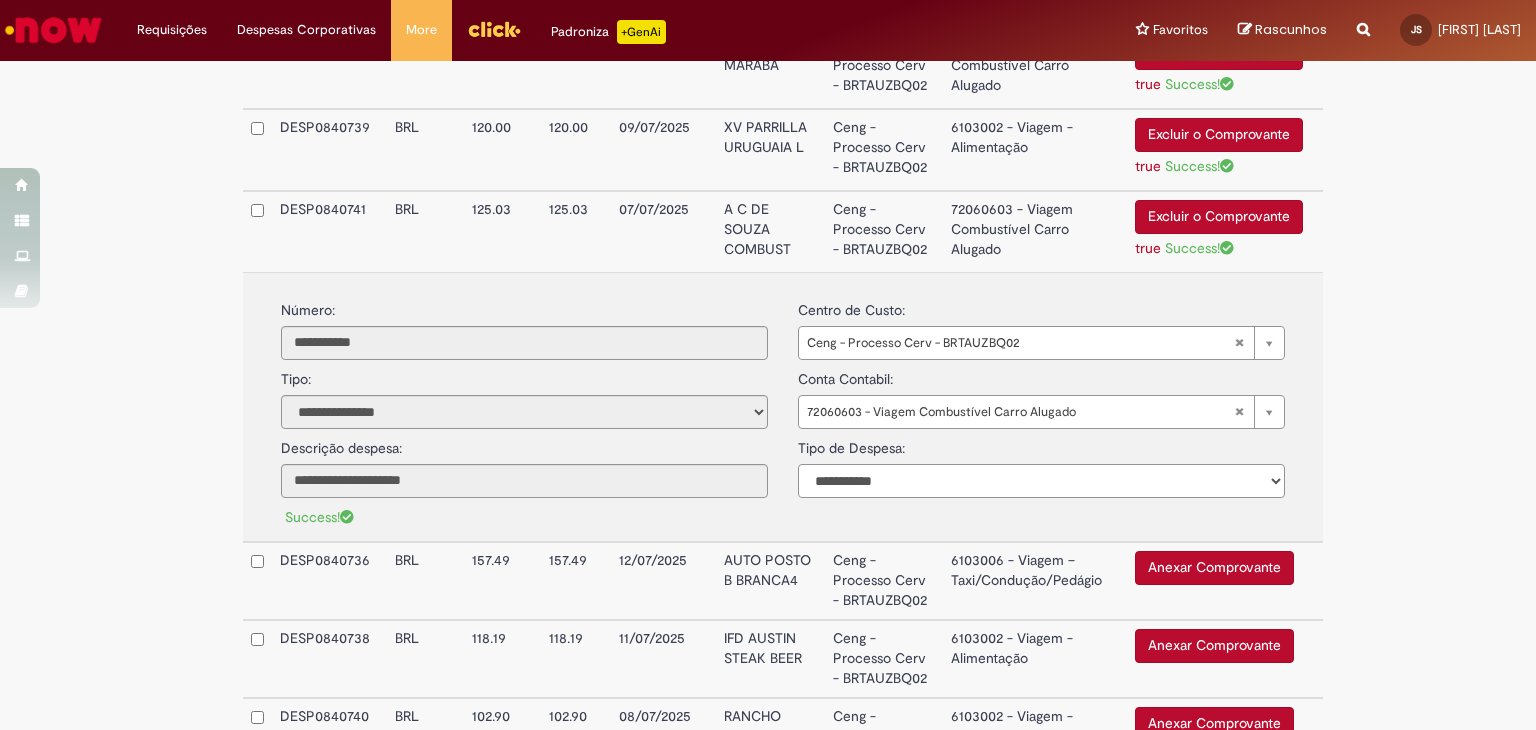click on "**********" at bounding box center [1041, 481] 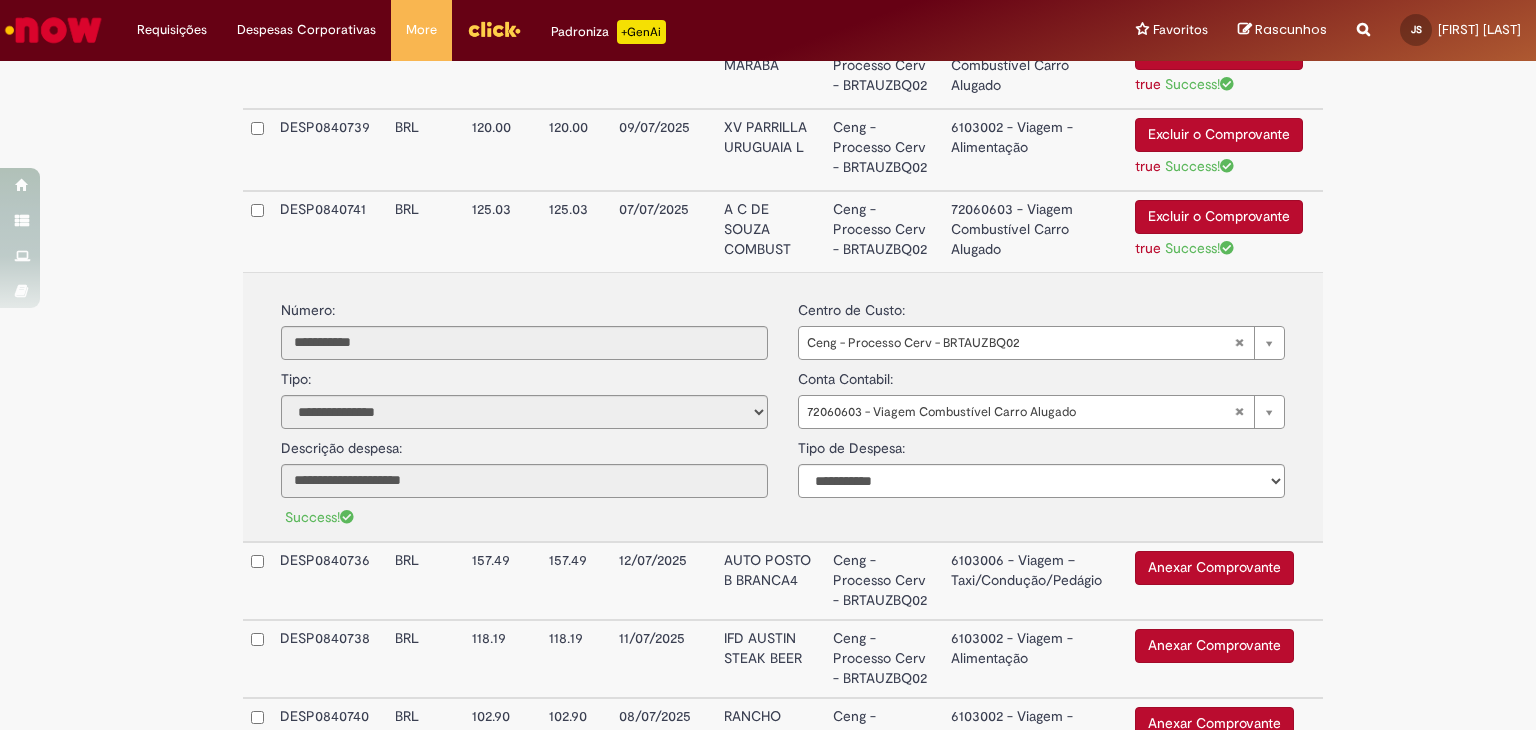 click on "72060603 -  Viagem Combustível Carro Alugado" at bounding box center [1035, 231] 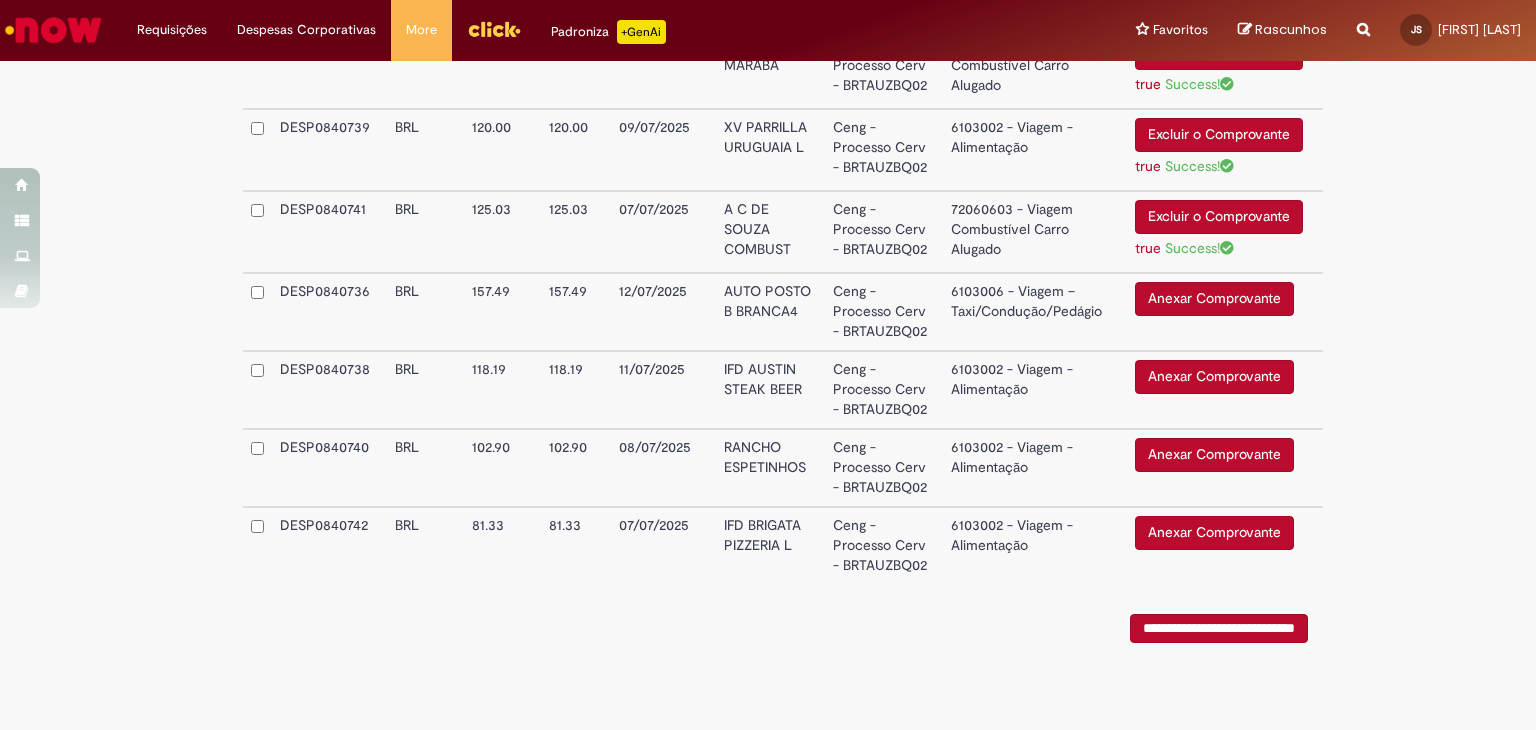 click on "6103006 - Viagem – Taxi/Condução/Pedágio" at bounding box center [1035, 312] 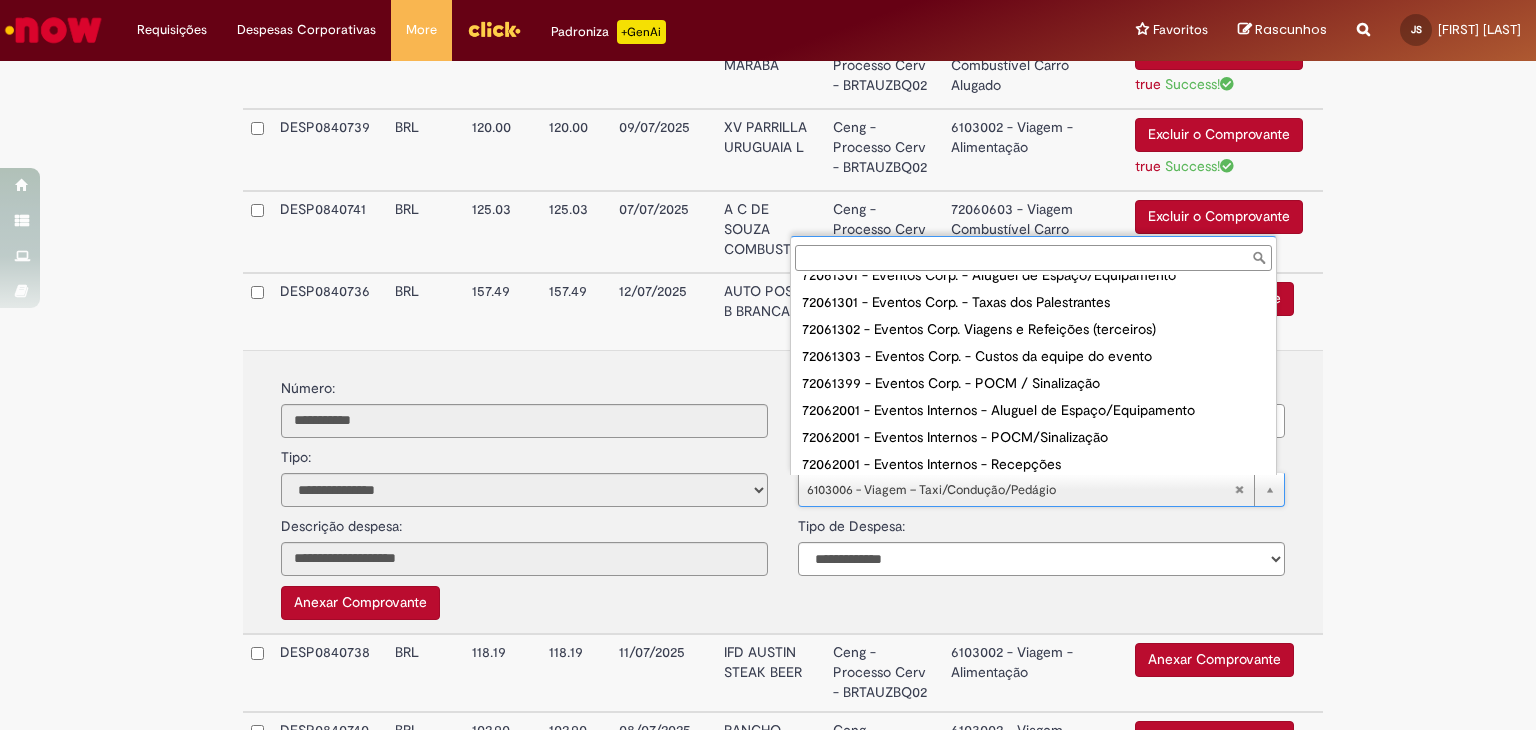scroll, scrollTop: 402, scrollLeft: 0, axis: vertical 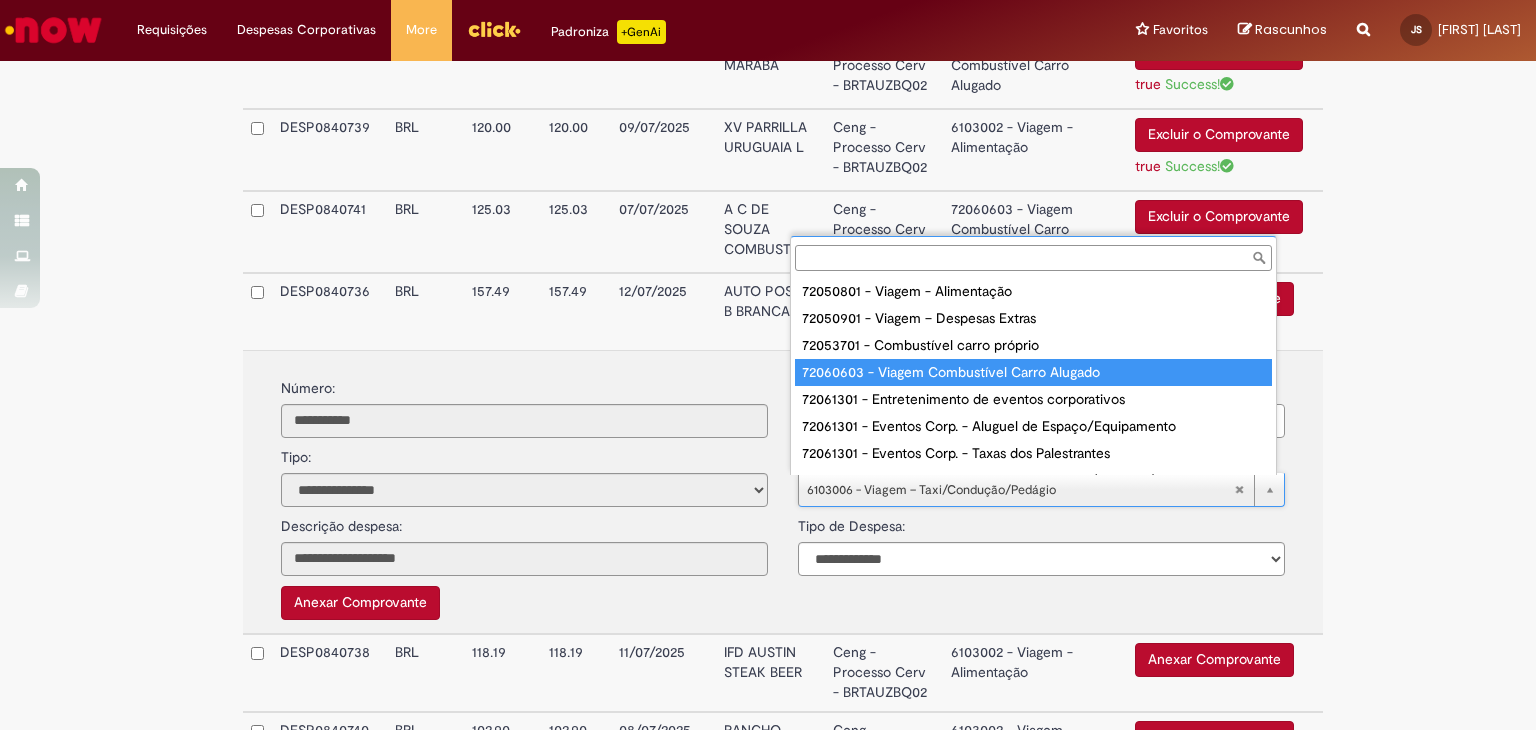 type on "**********" 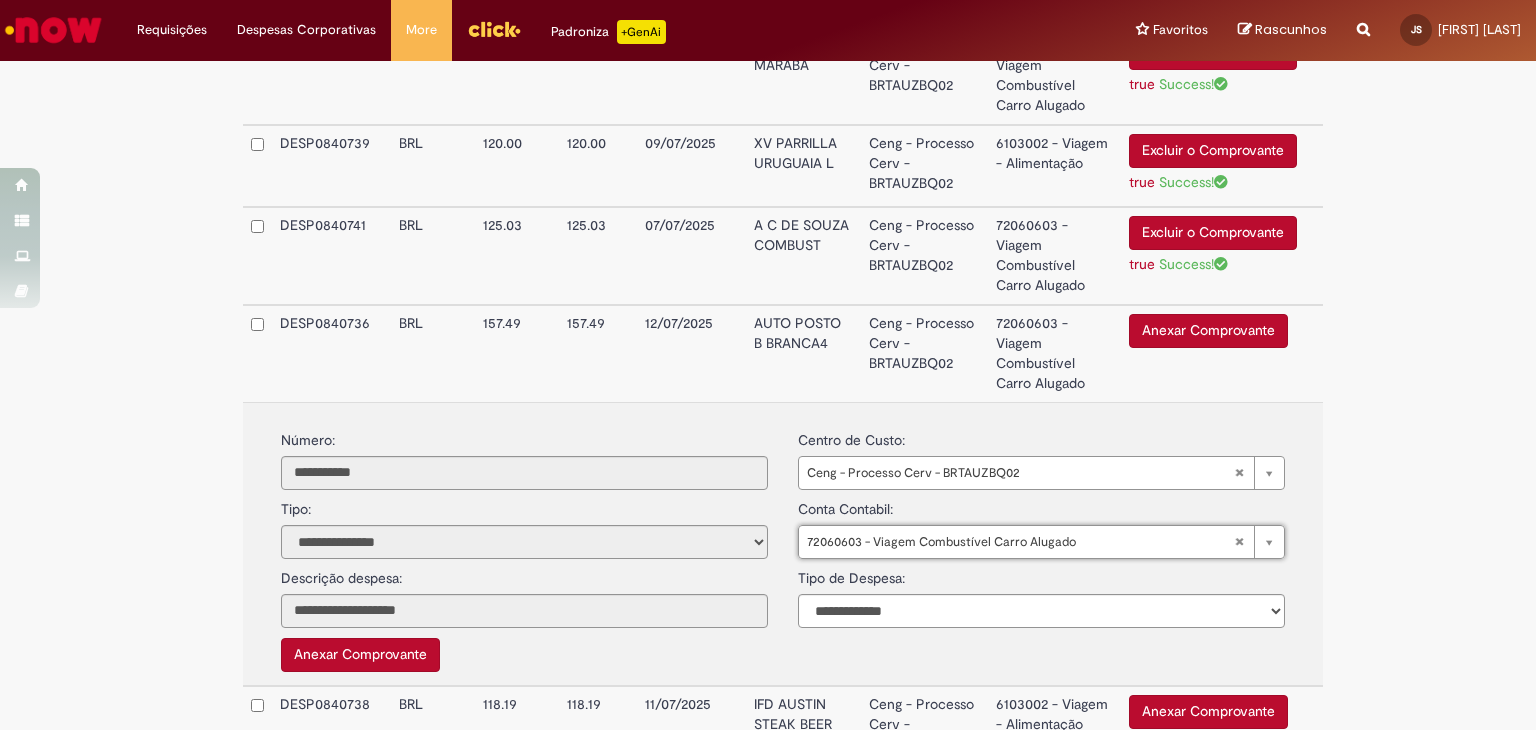 click on "**********" at bounding box center (768, 133) 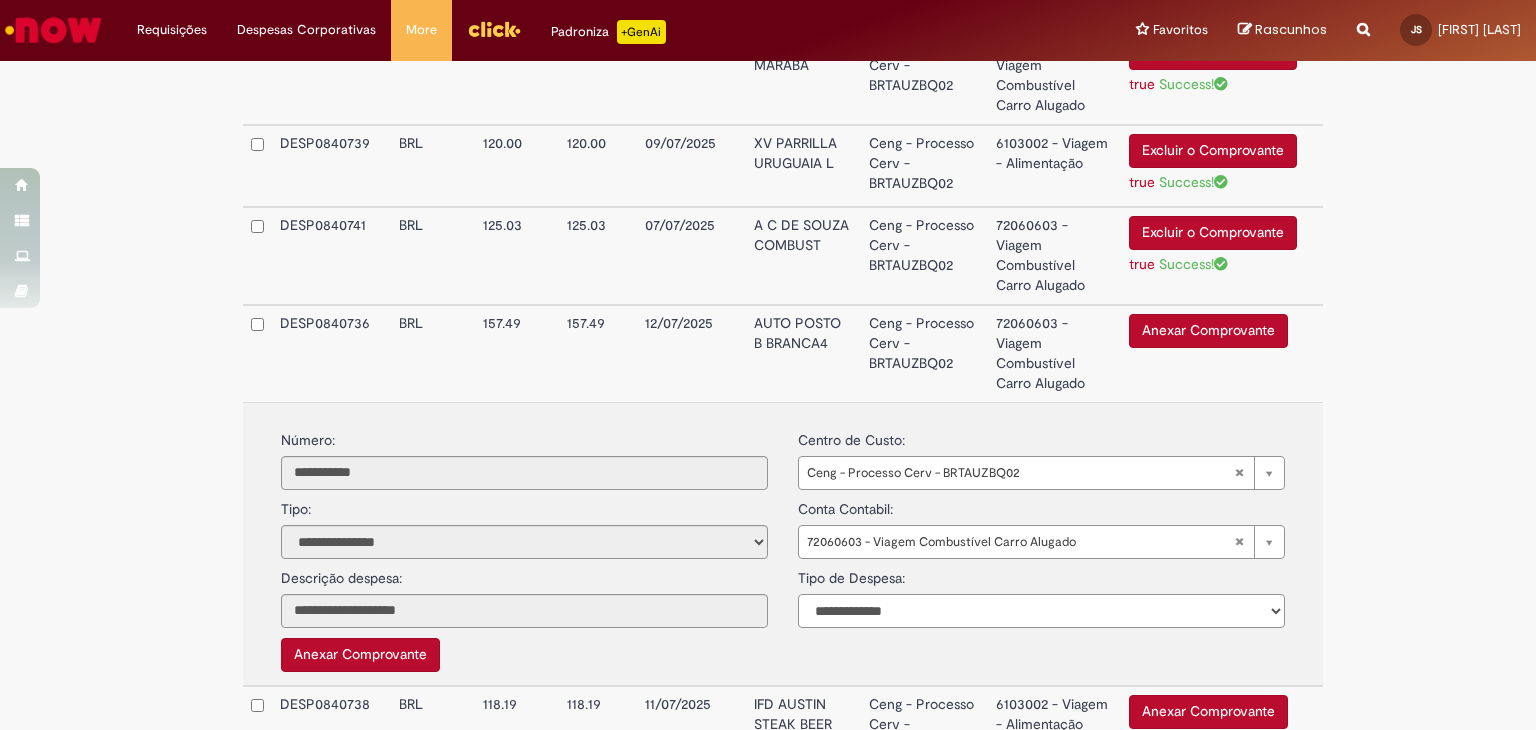 click on "**********" at bounding box center [1041, 611] 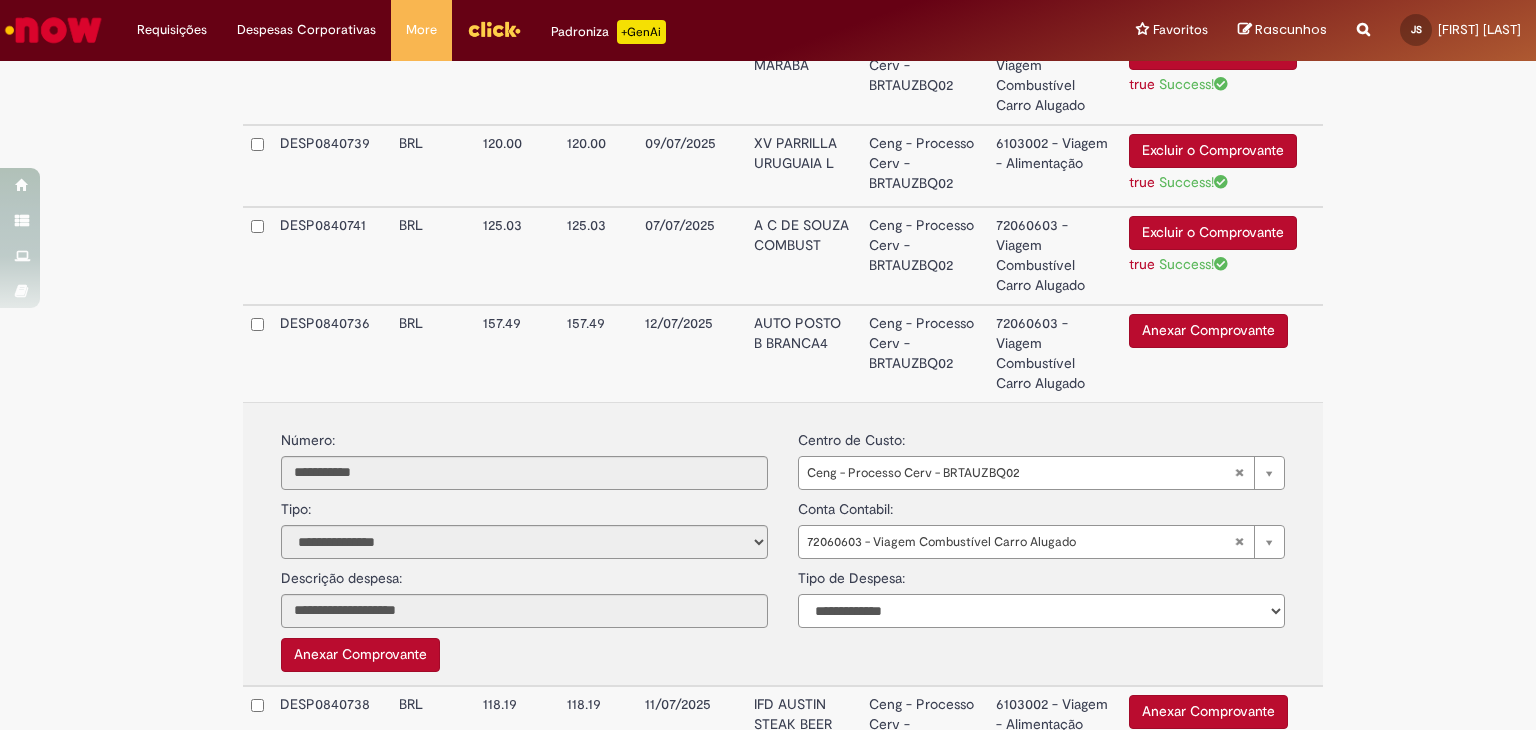 select on "*" 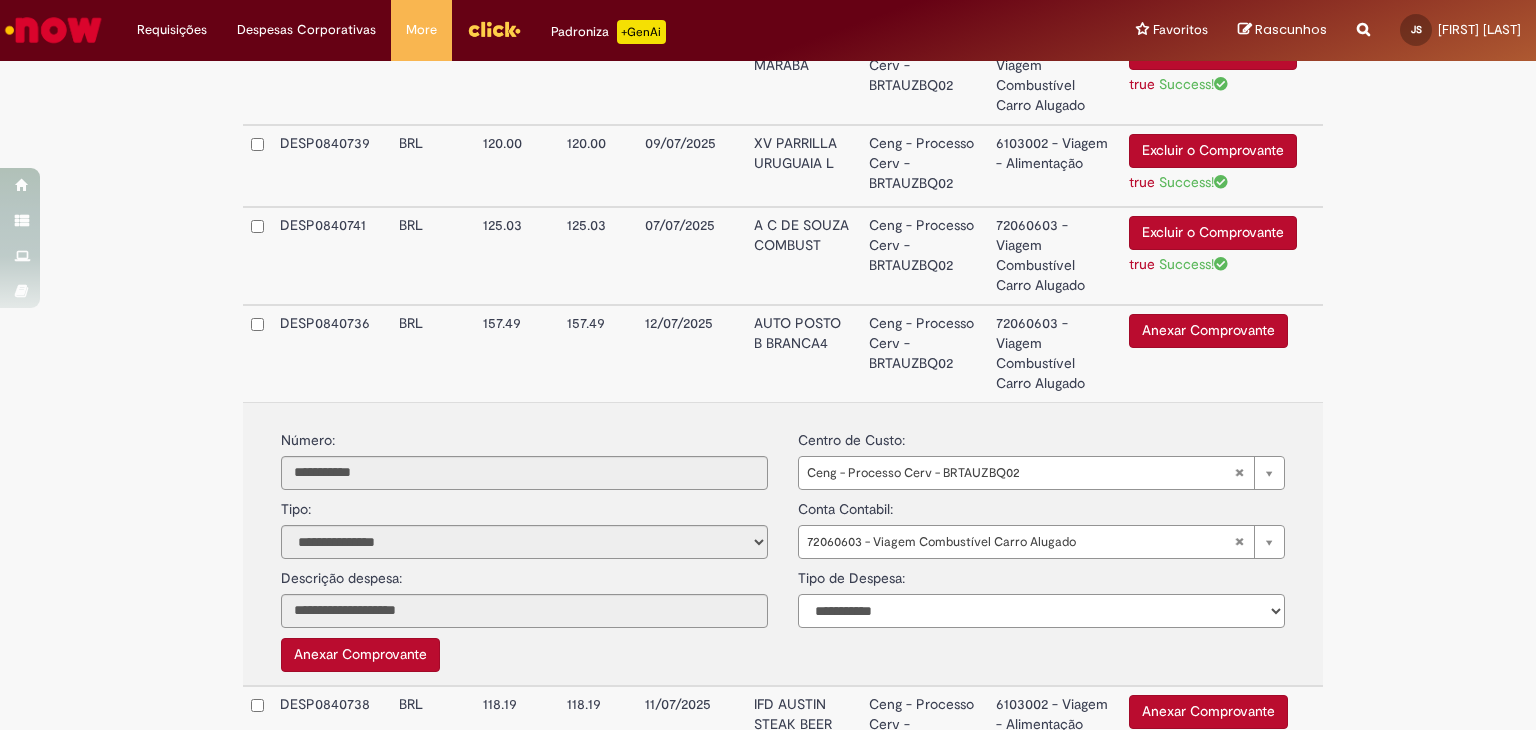 click on "**********" at bounding box center [1041, 611] 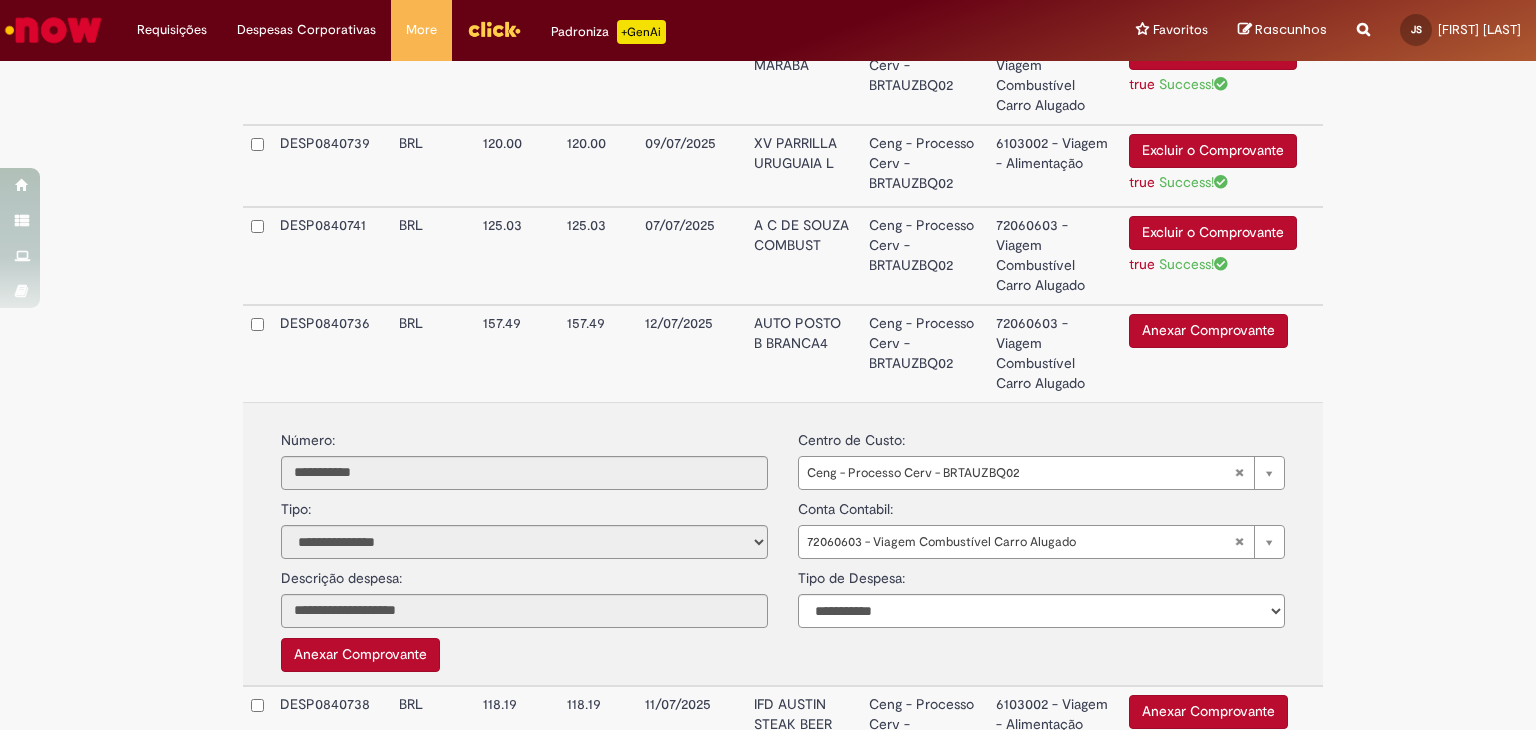 click on "Anexar Comprovante" at bounding box center [1208, 331] 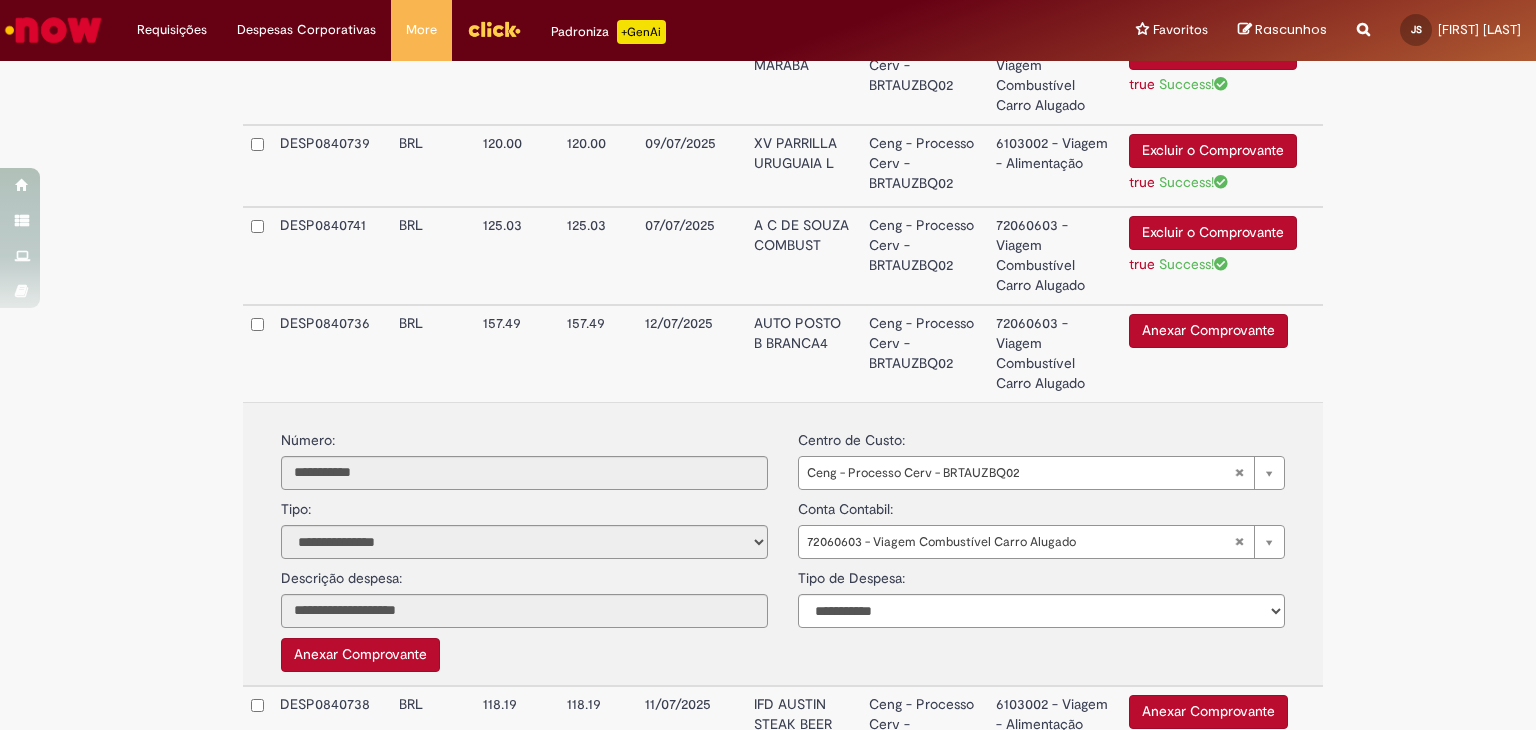 click on "AUTO POSTO B BRANCA4" at bounding box center (803, 353) 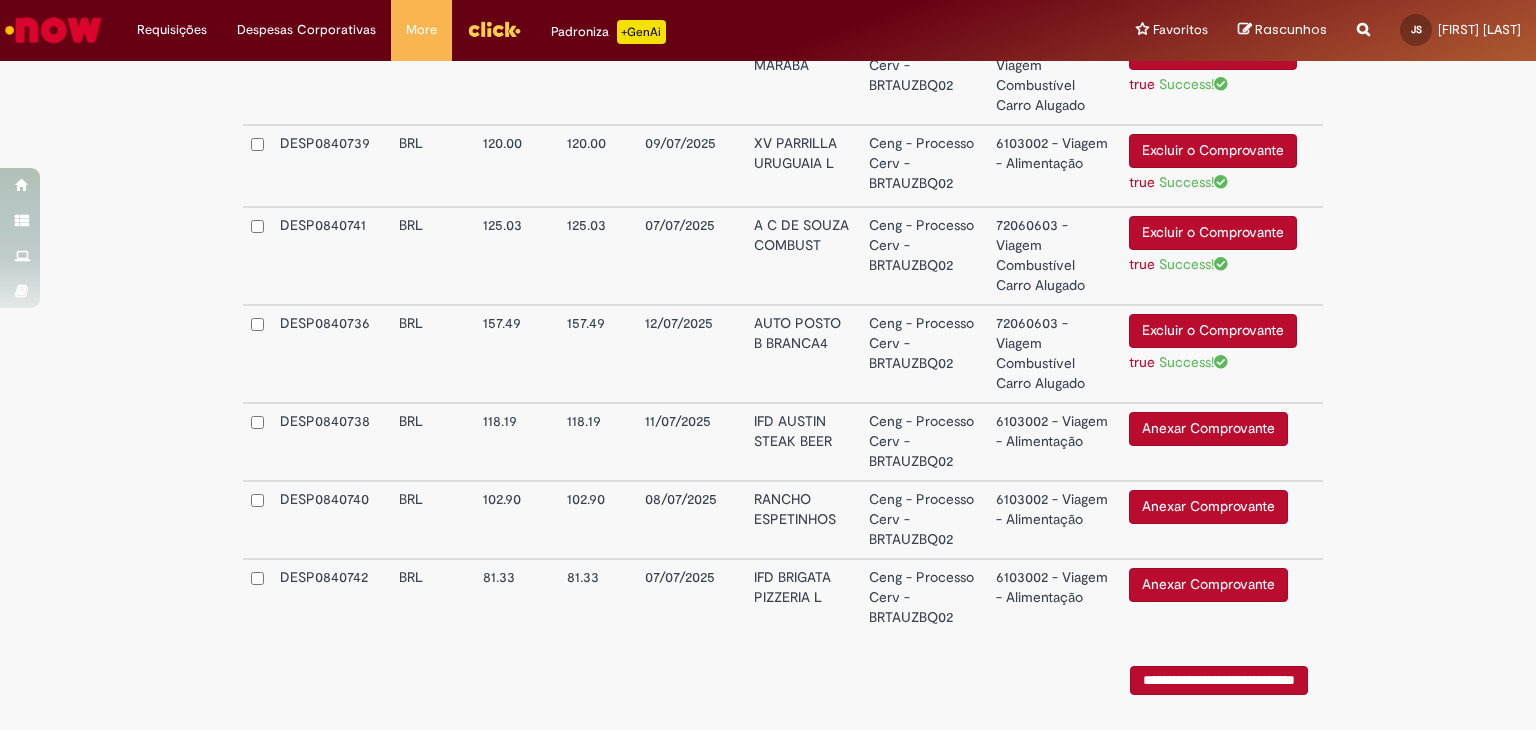 scroll, scrollTop: 929, scrollLeft: 0, axis: vertical 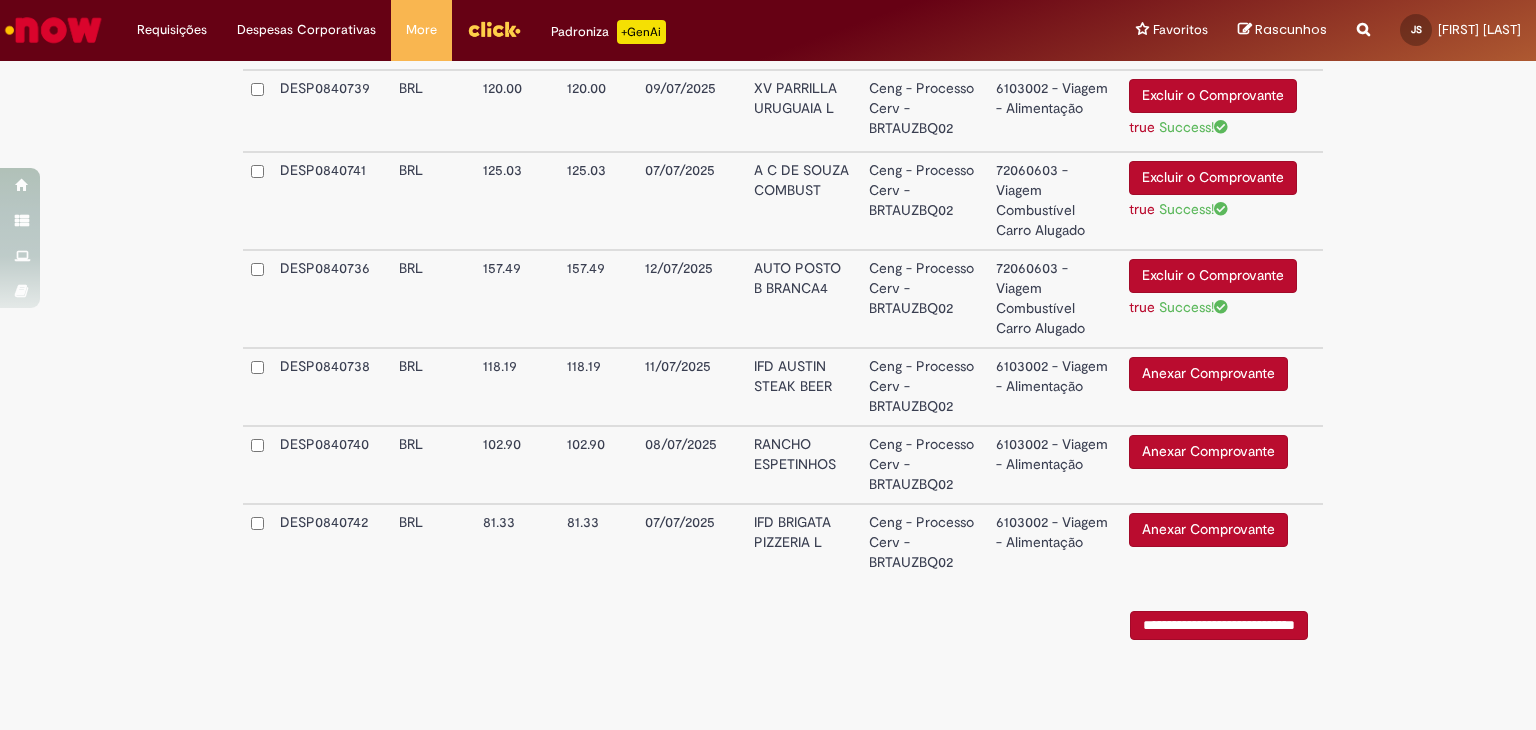 click on "6103002 - Viagem - Alimentação" at bounding box center [1054, 387] 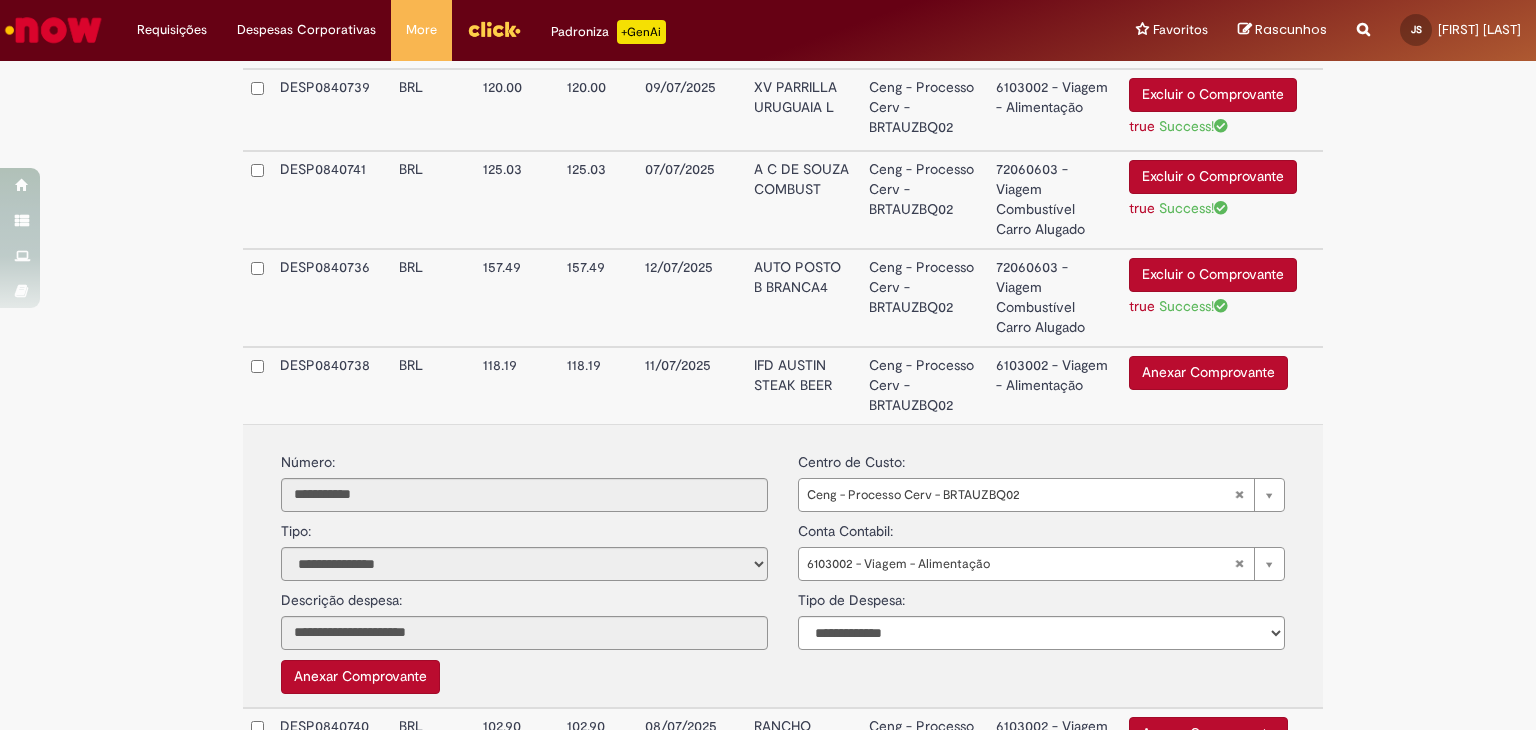 click on "Anexar Comprovante" at bounding box center [1208, 373] 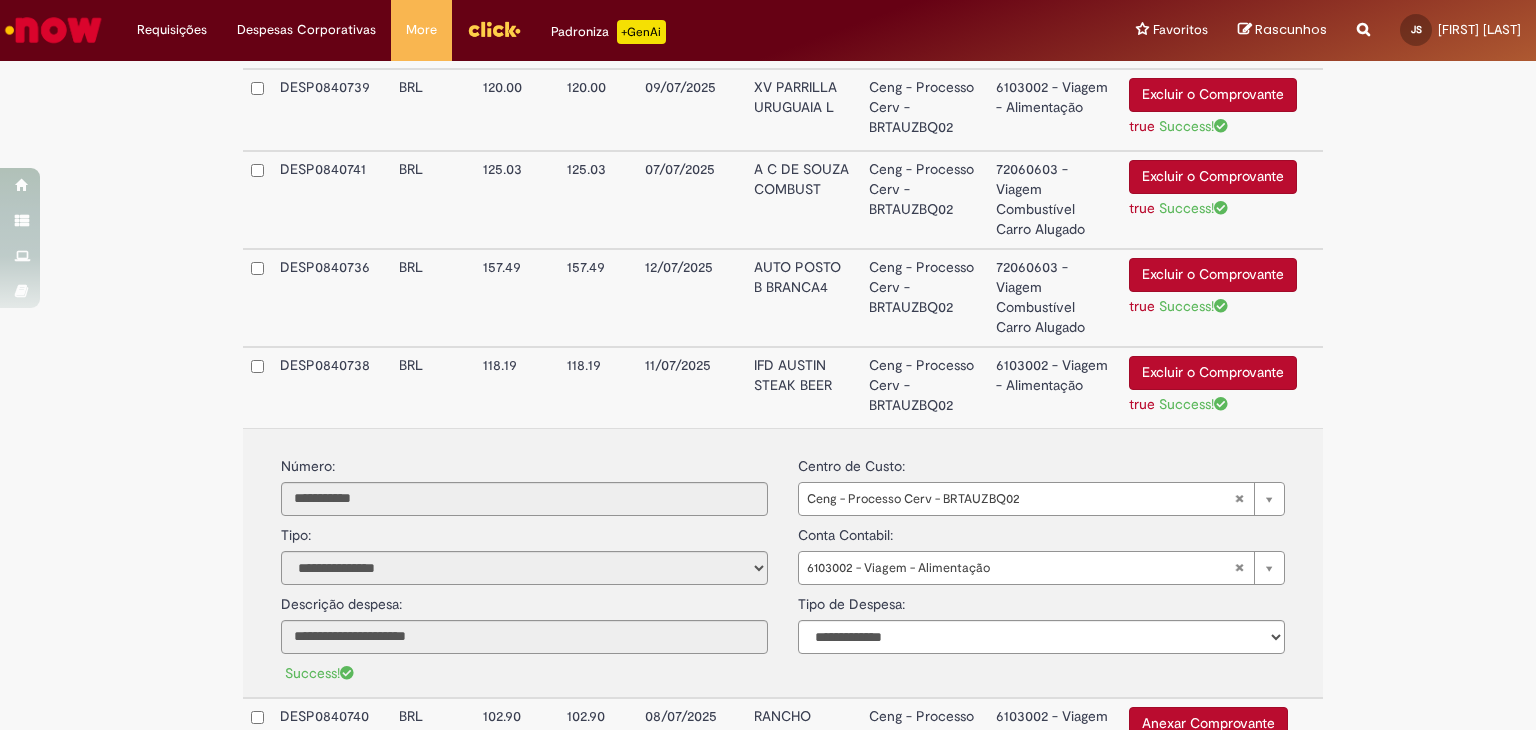 click on "Ceng - Processo Cerv - BRTAUZBQ02" at bounding box center (924, 387) 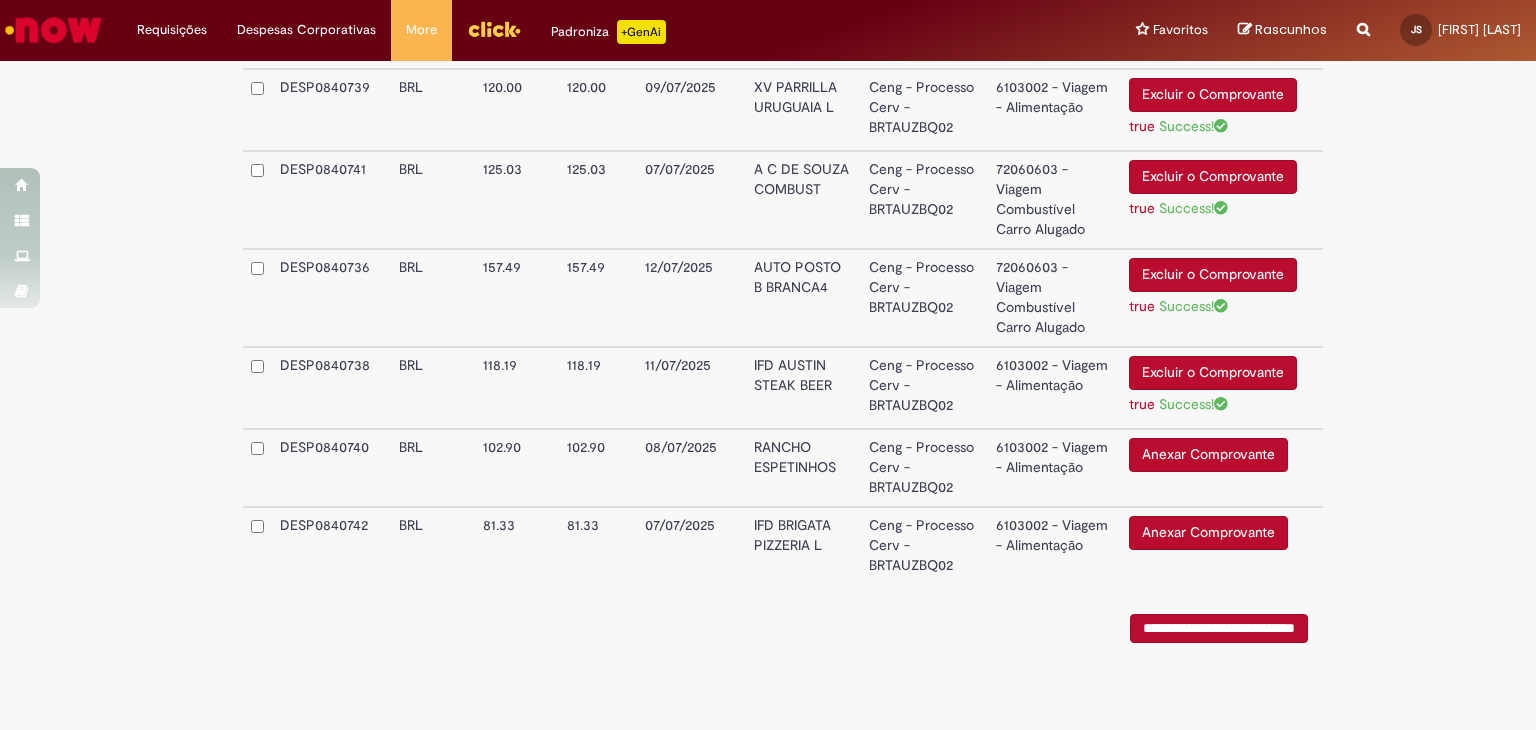 click on "Anexar Comprovante" at bounding box center (1208, 455) 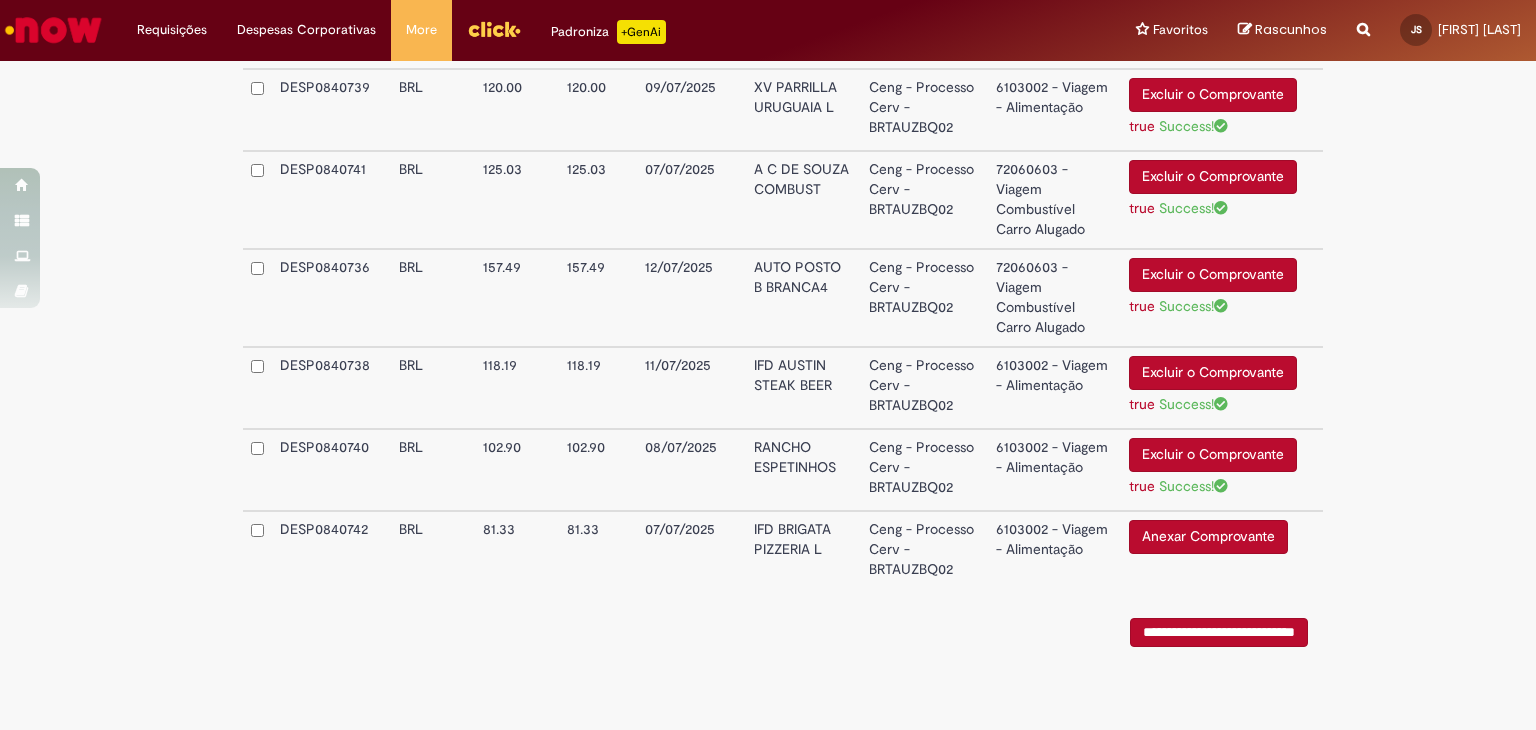 click on "Anexar Comprovante" at bounding box center [1208, 537] 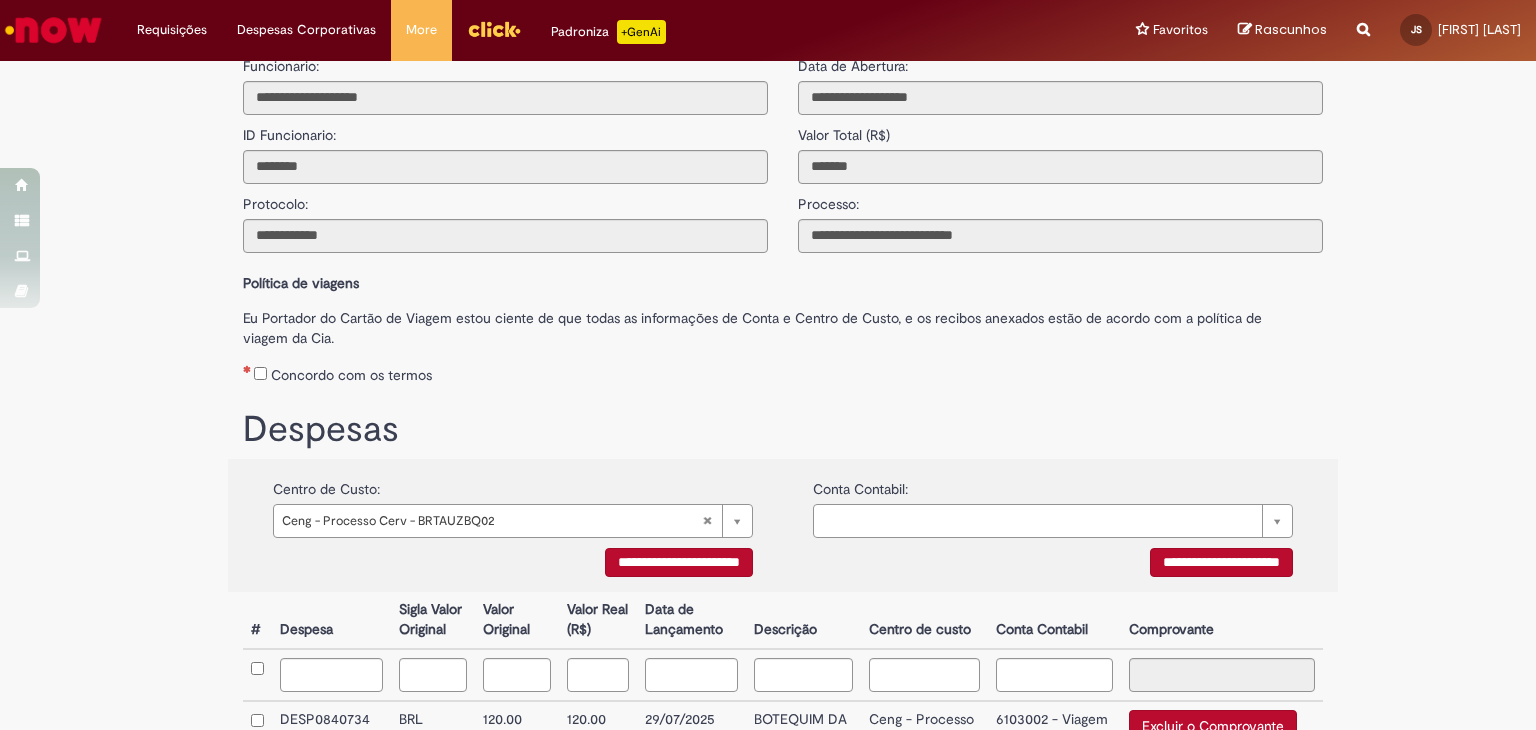 scroll, scrollTop: 0, scrollLeft: 0, axis: both 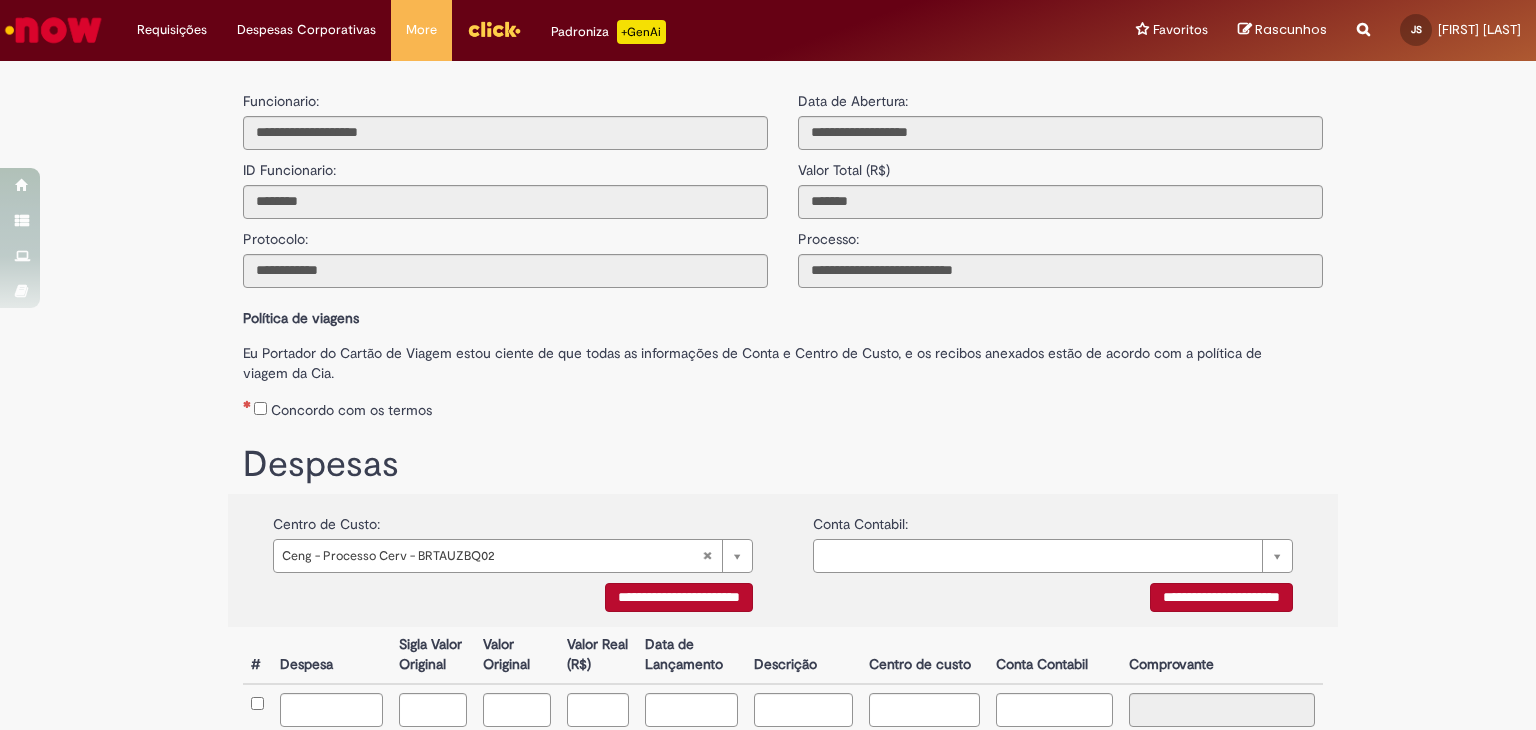 click on "Concordo com os termos" at bounding box center (783, 406) 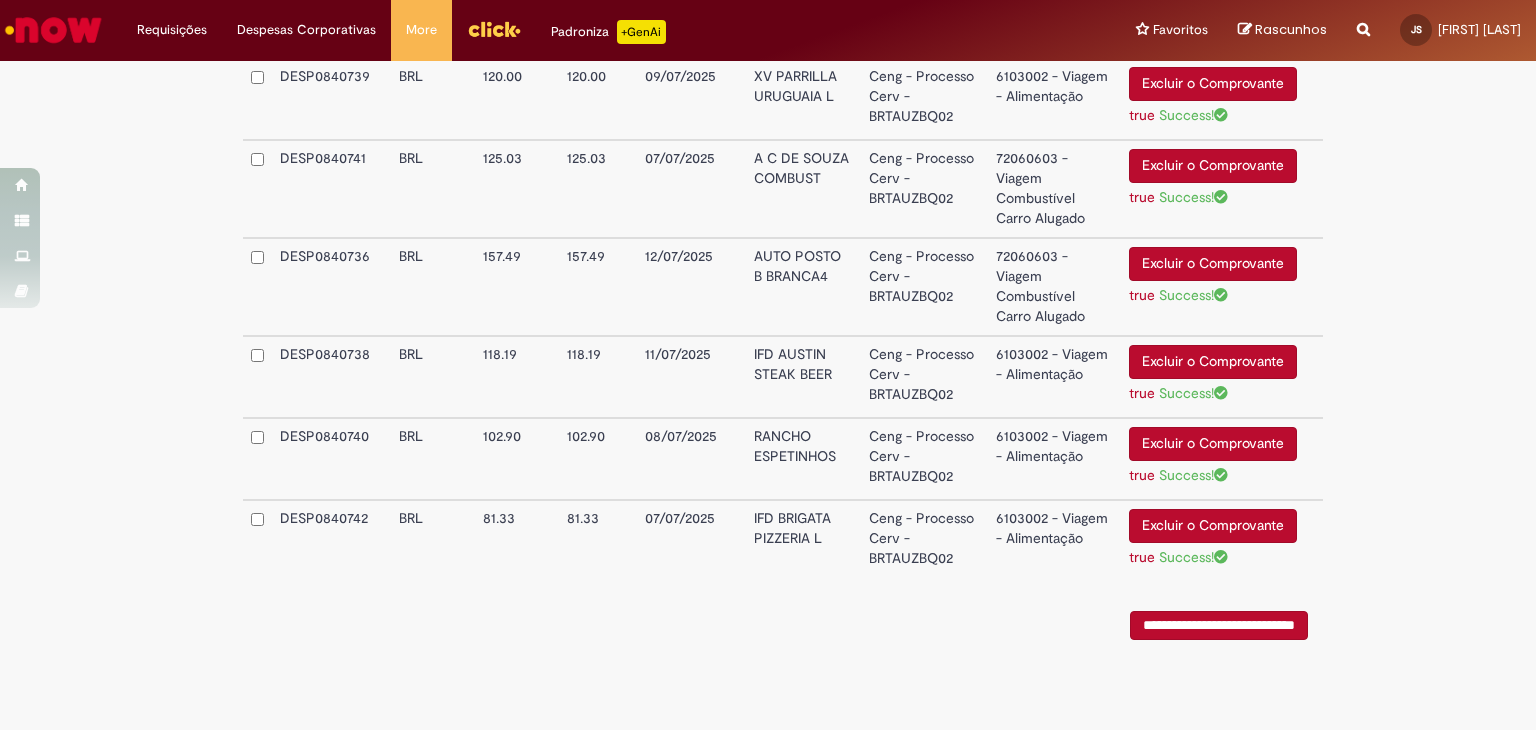 click on "**********" at bounding box center [1219, 625] 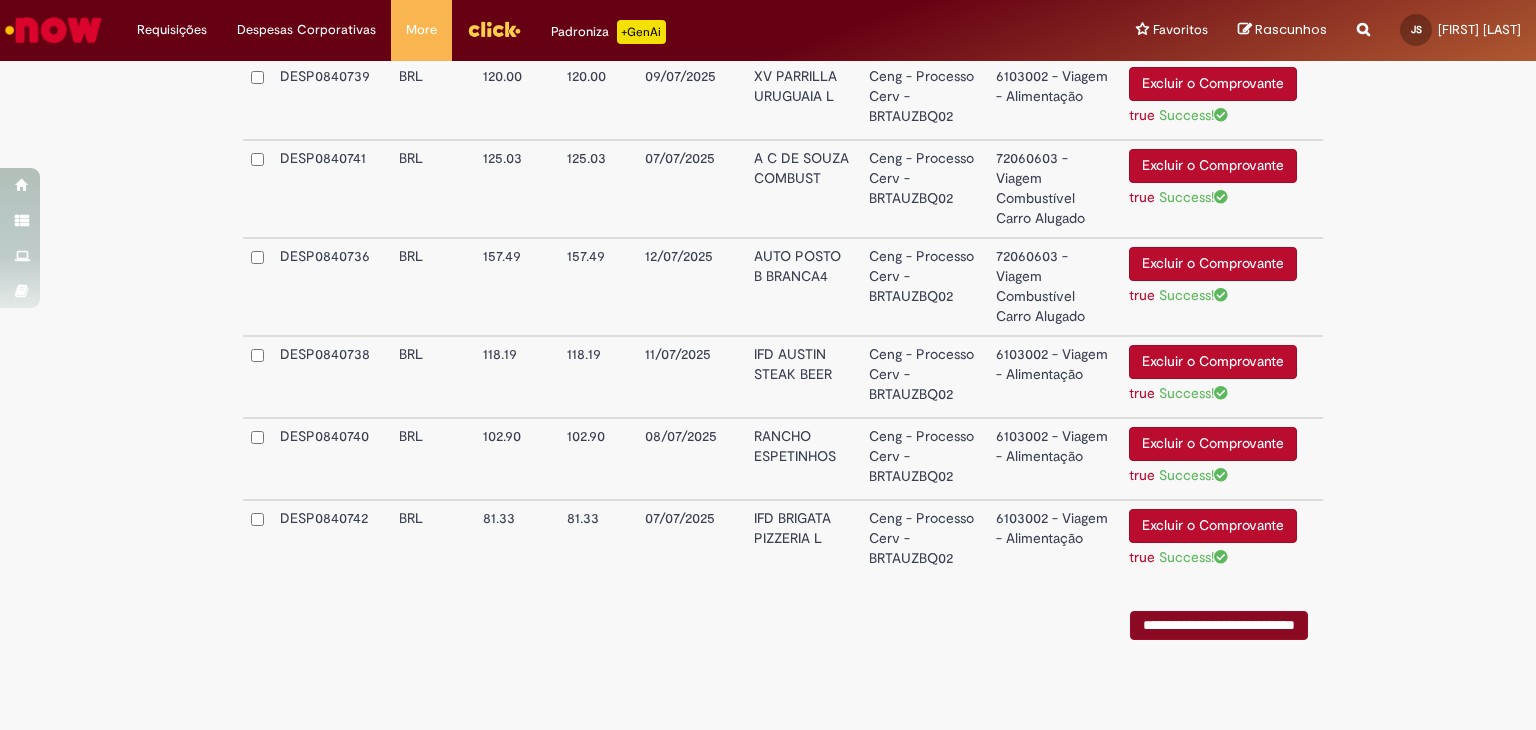 scroll, scrollTop: 0, scrollLeft: 0, axis: both 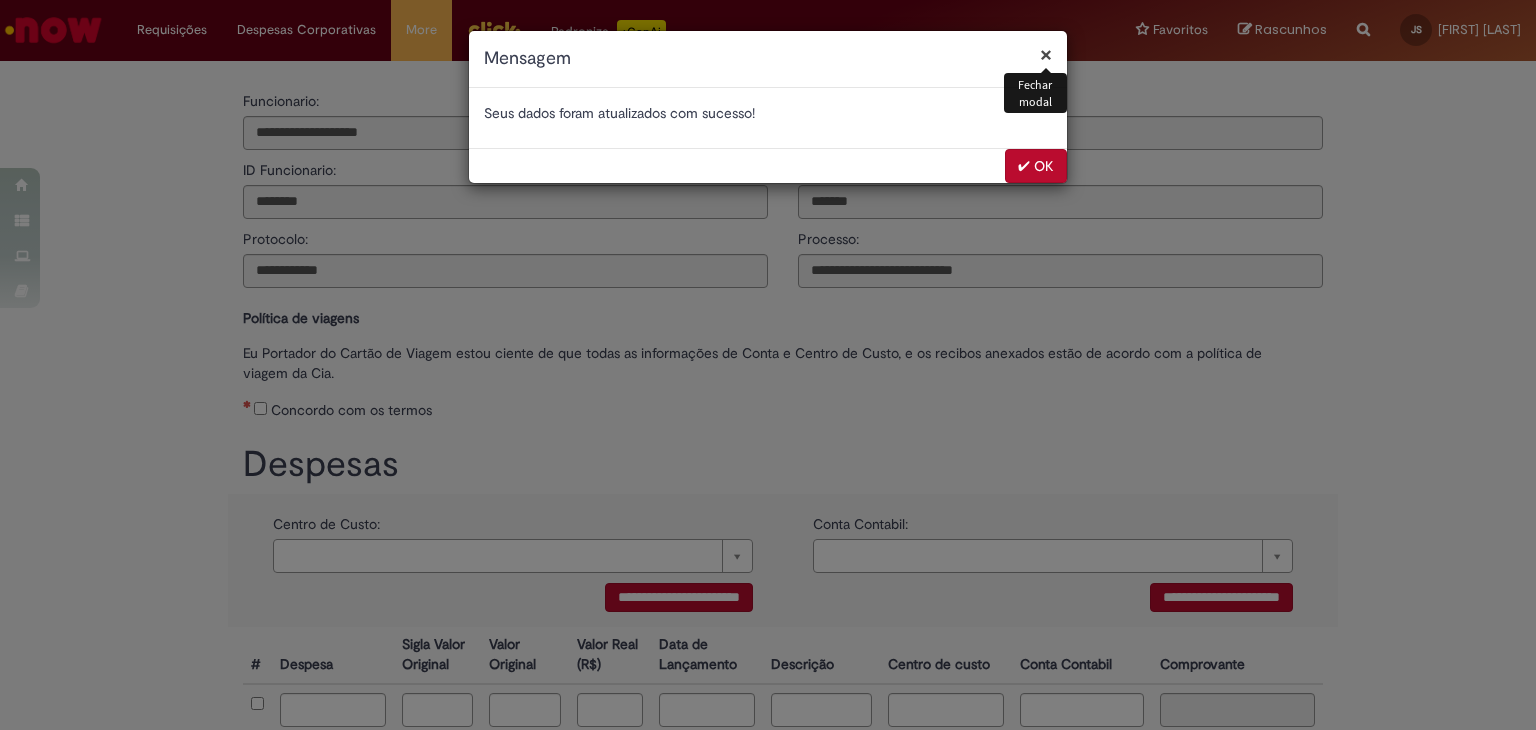 click on "✔ OK" at bounding box center (1036, 166) 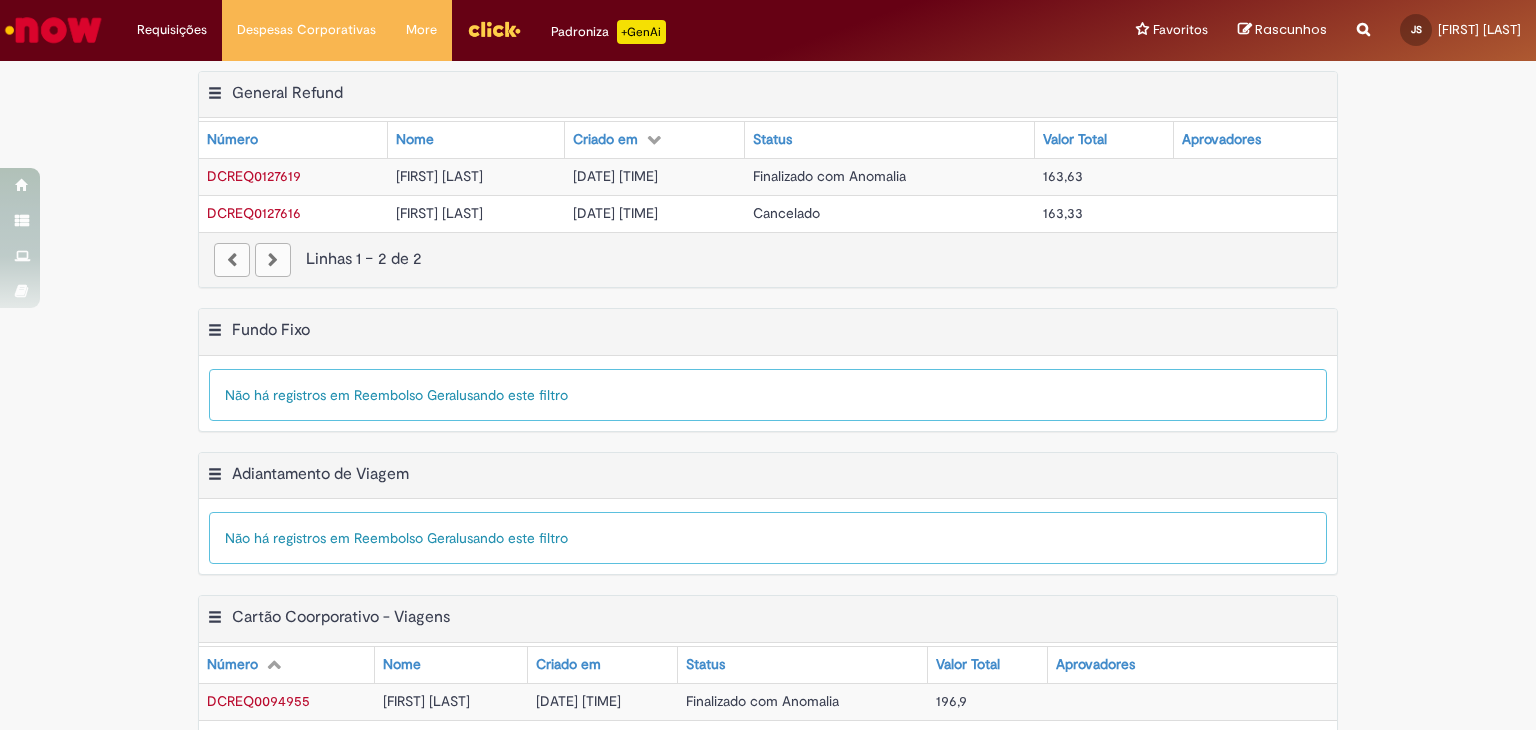 scroll, scrollTop: 0, scrollLeft: 0, axis: both 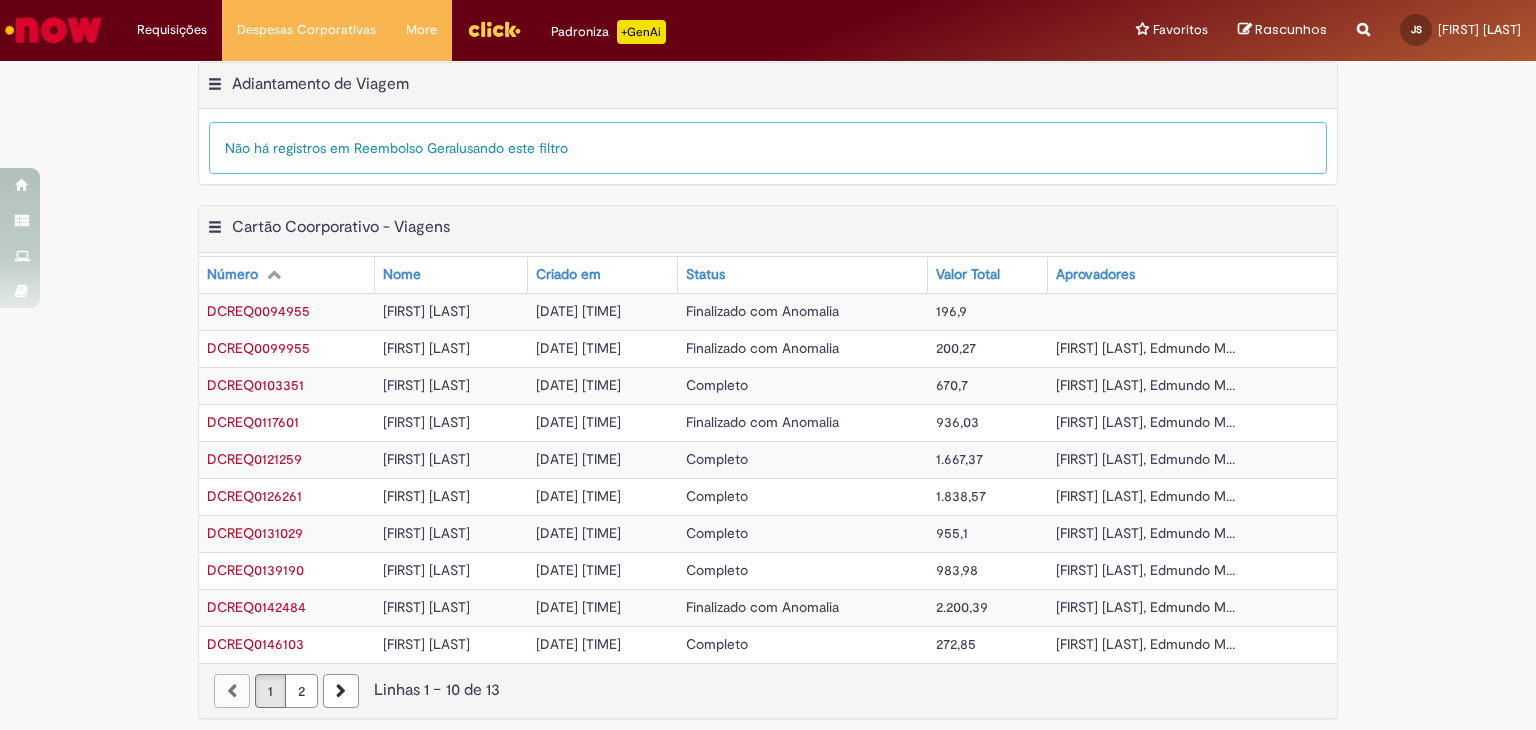 click on "2" at bounding box center [301, 691] 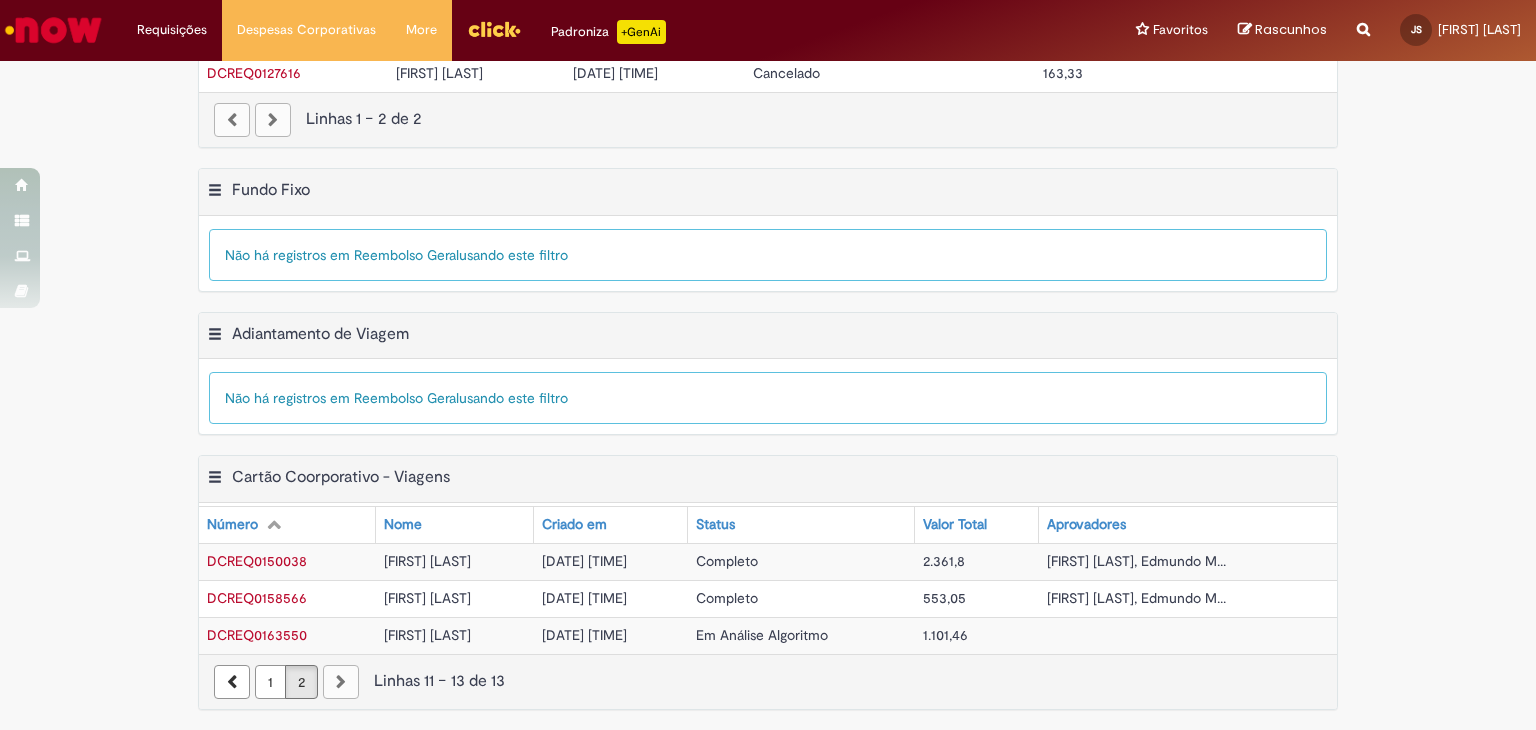 scroll, scrollTop: 132, scrollLeft: 0, axis: vertical 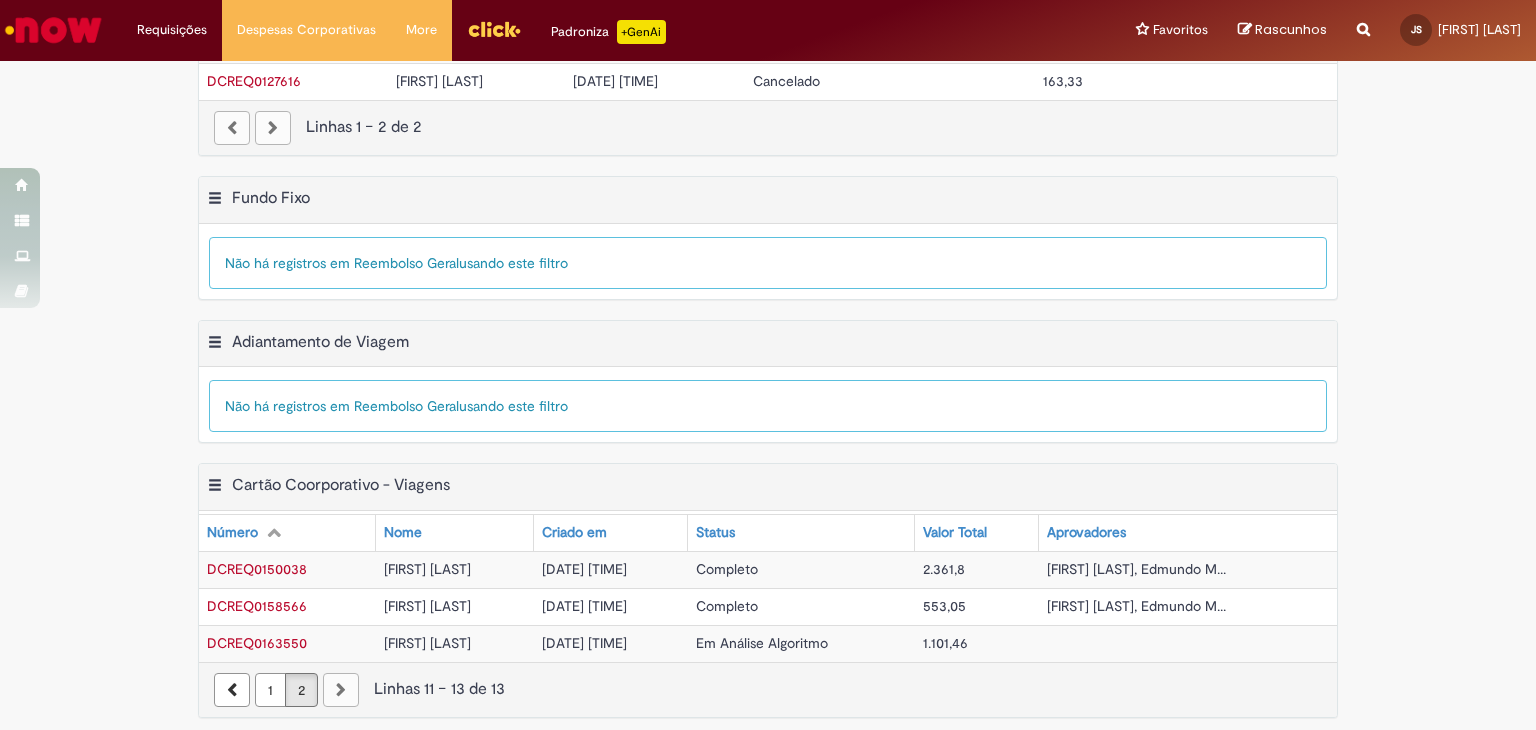 click on "Exportar como PDF   Exportar como Excel   Exportar como CSV
Adiantamento de Viagem Tabela - Página 1
Mostrar filtro       Tudo     >   Funcionário é [FIRST] [LAST]     >   Processo = Adiantamento de Viagem
Não há registros em Reembolso Geral  usando este filtro" at bounding box center [768, 392] 